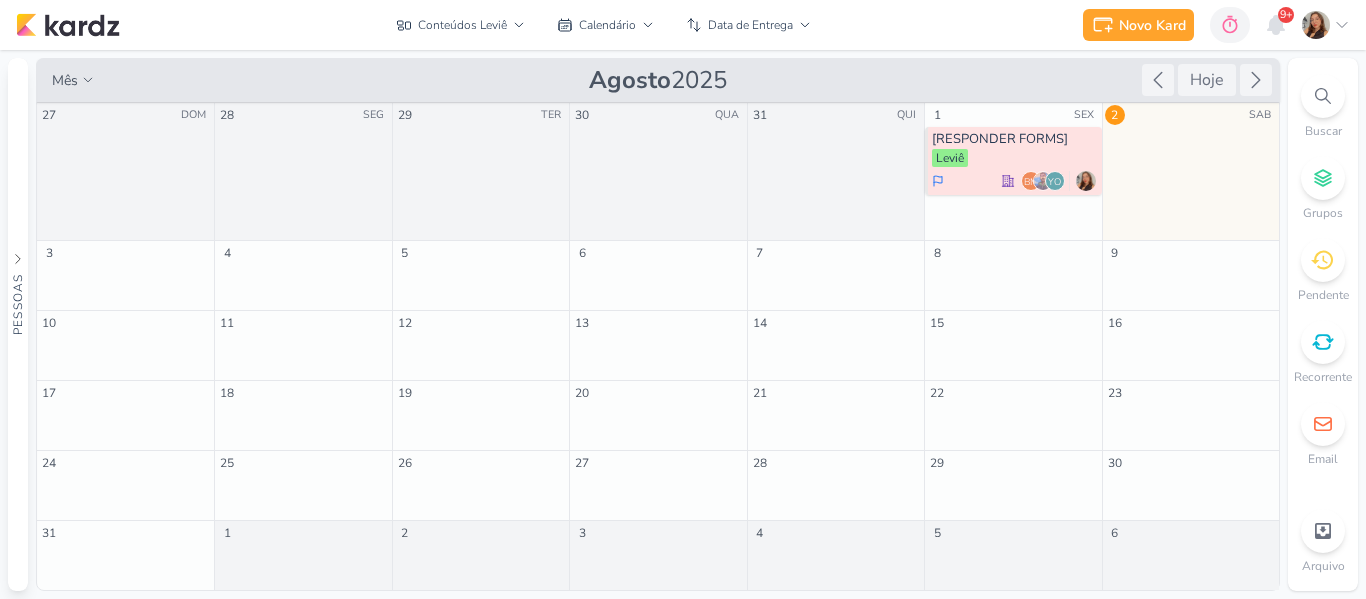 scroll, scrollTop: 0, scrollLeft: 0, axis: both 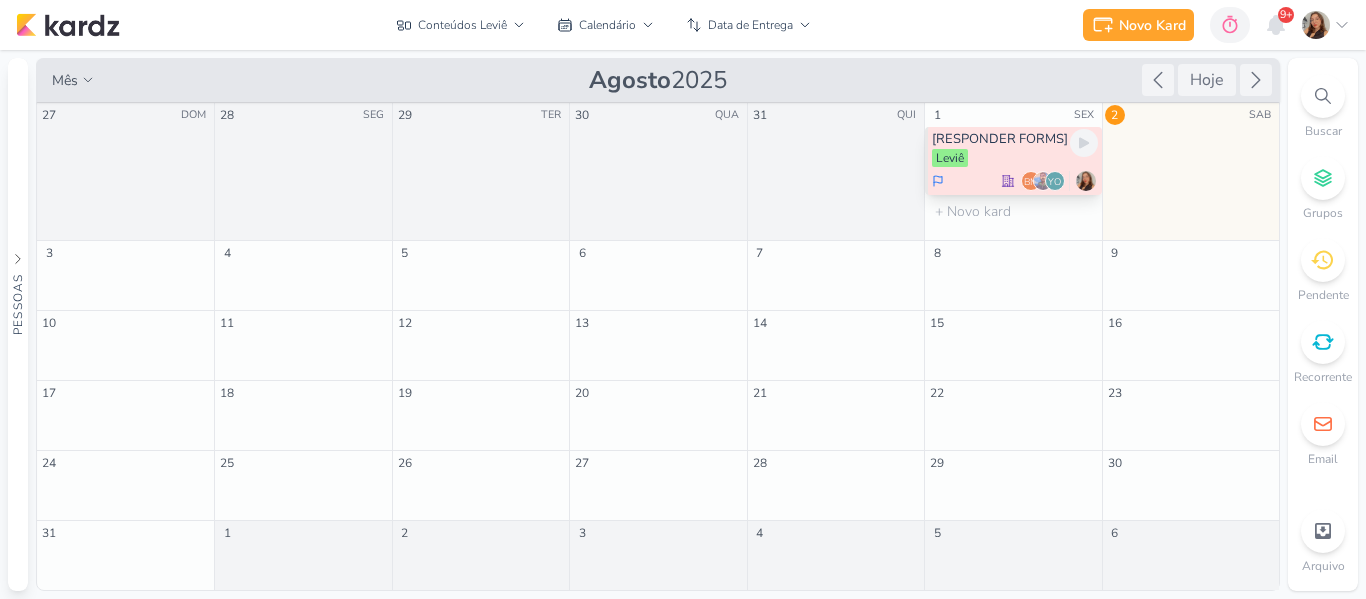 click on "YO" at bounding box center (1055, 181) 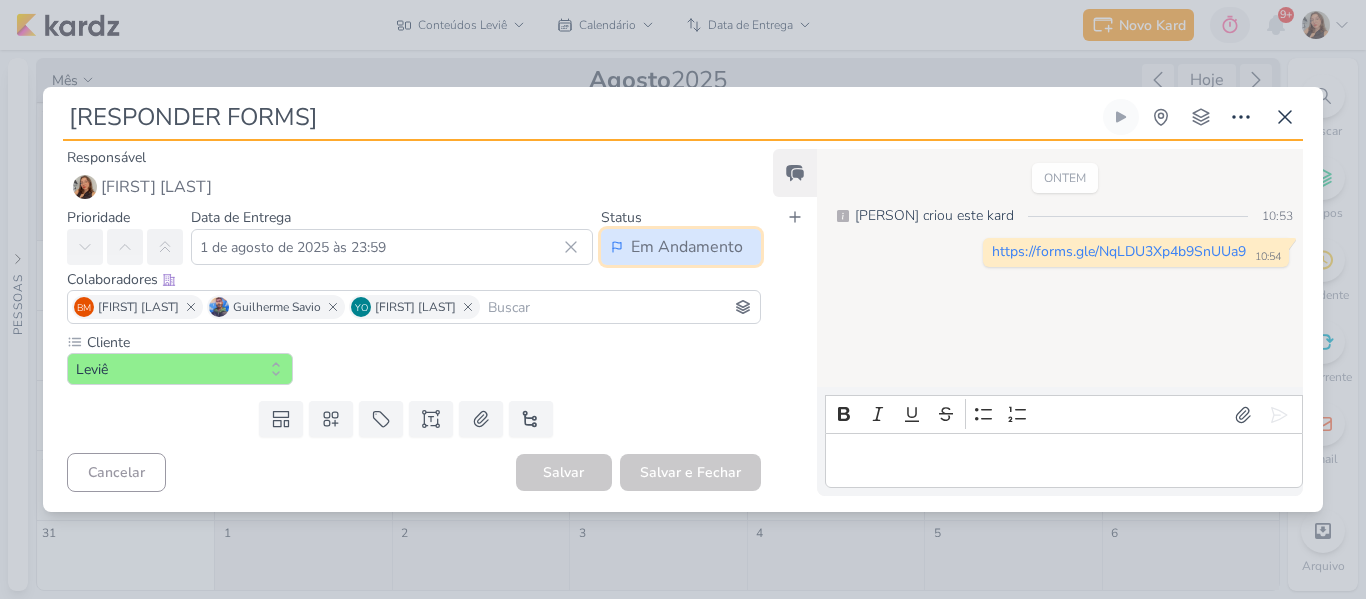 click on "Em Andamento" at bounding box center (687, 247) 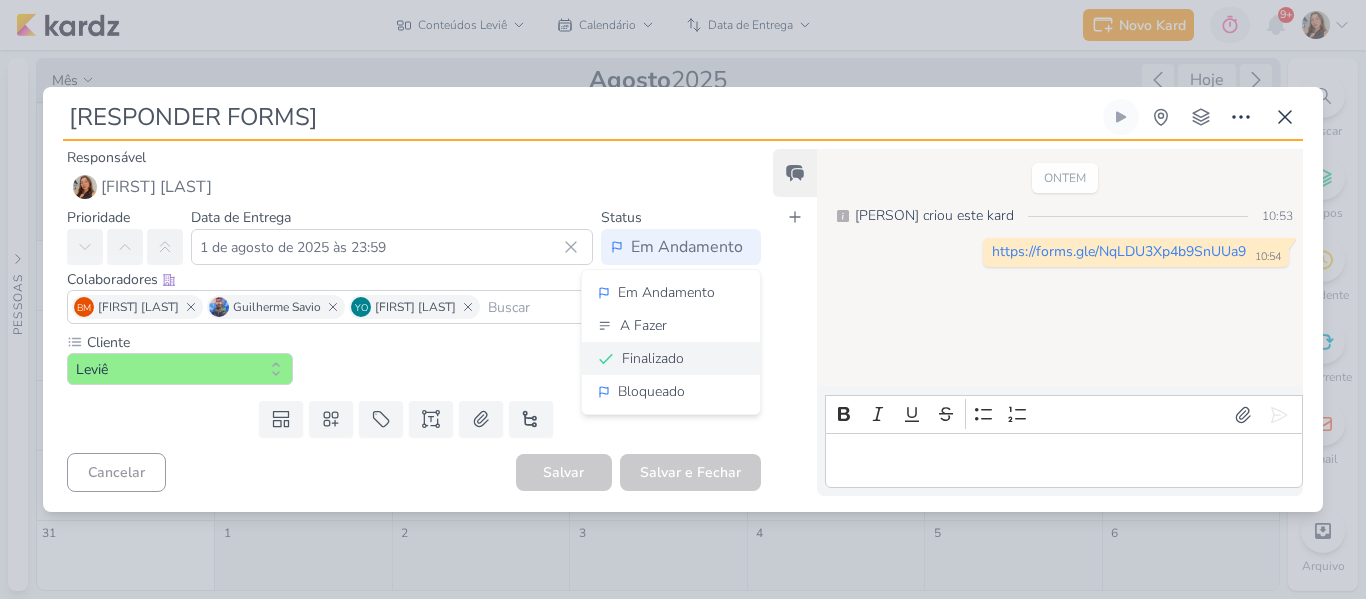 click on "Finalizado" at bounding box center [653, 358] 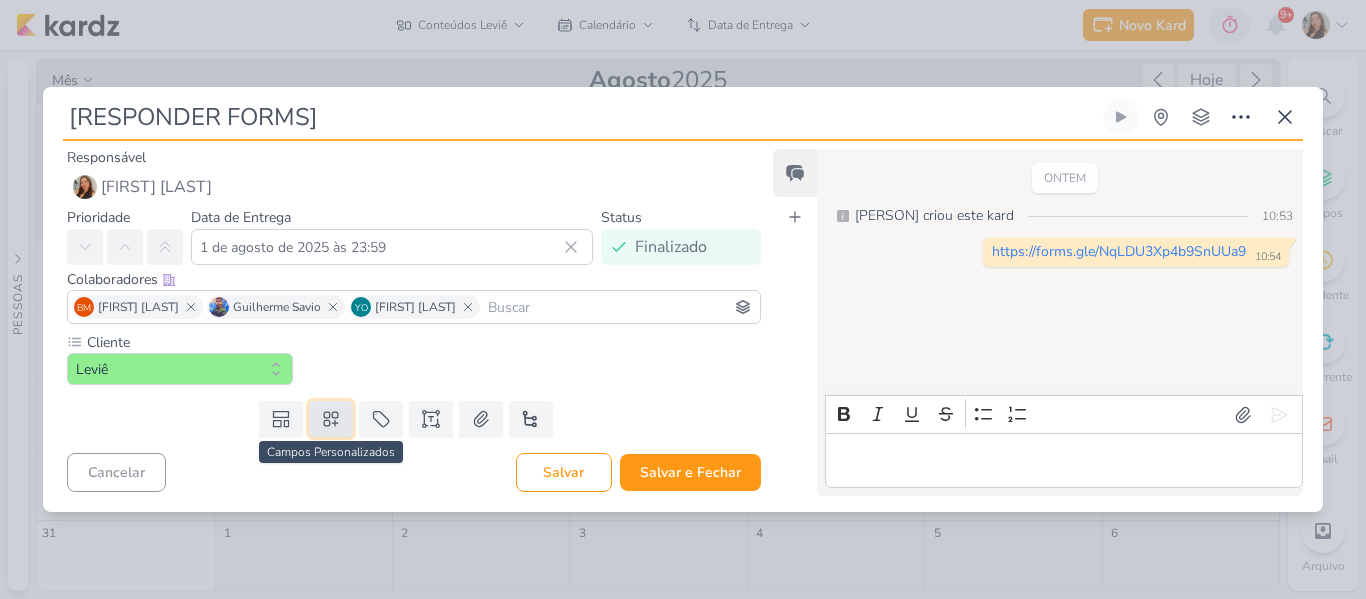 click 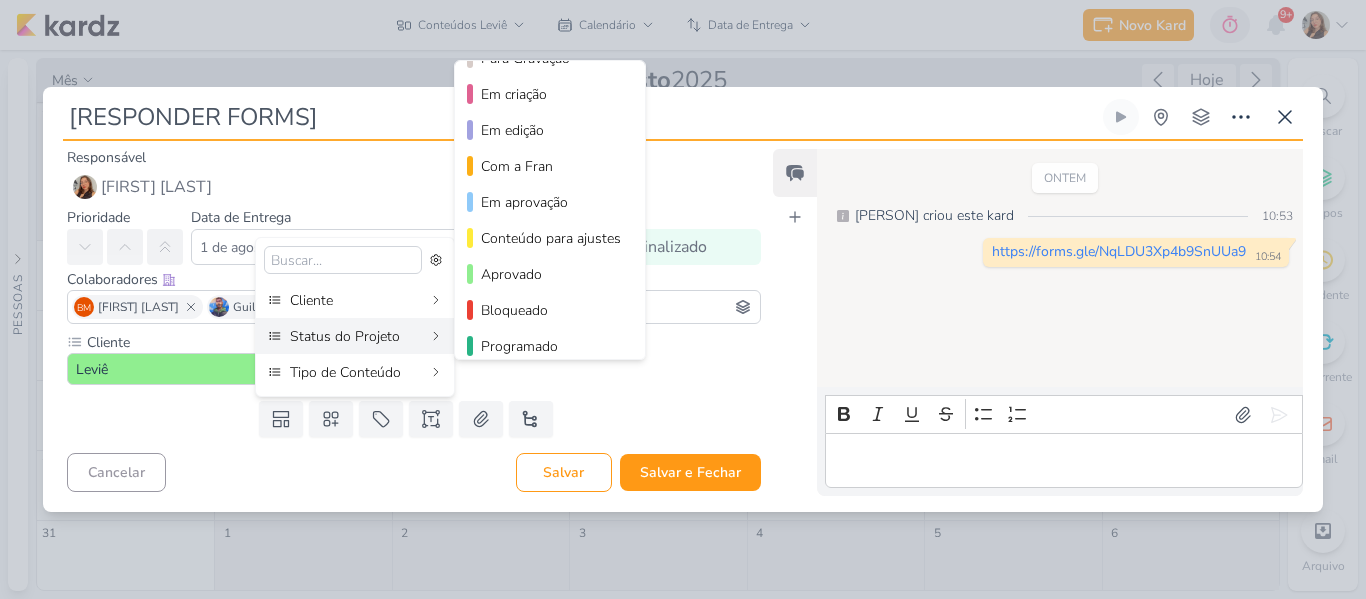 scroll, scrollTop: 182, scrollLeft: 0, axis: vertical 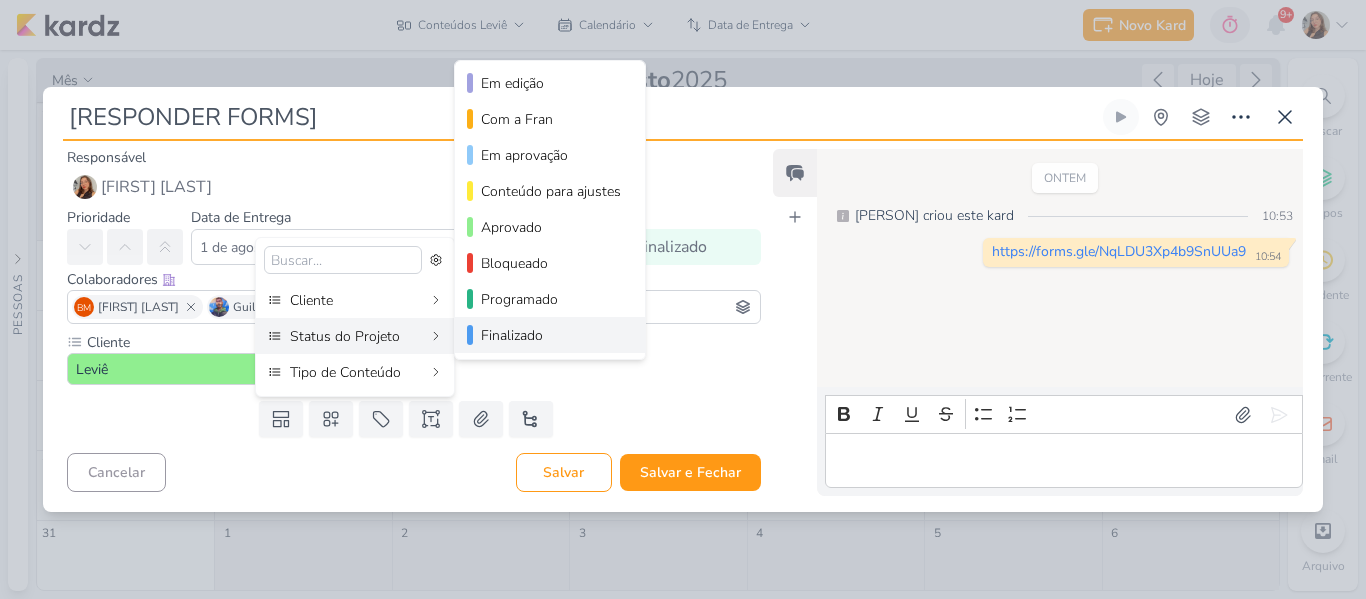 click on "Finalizado" at bounding box center (550, 335) 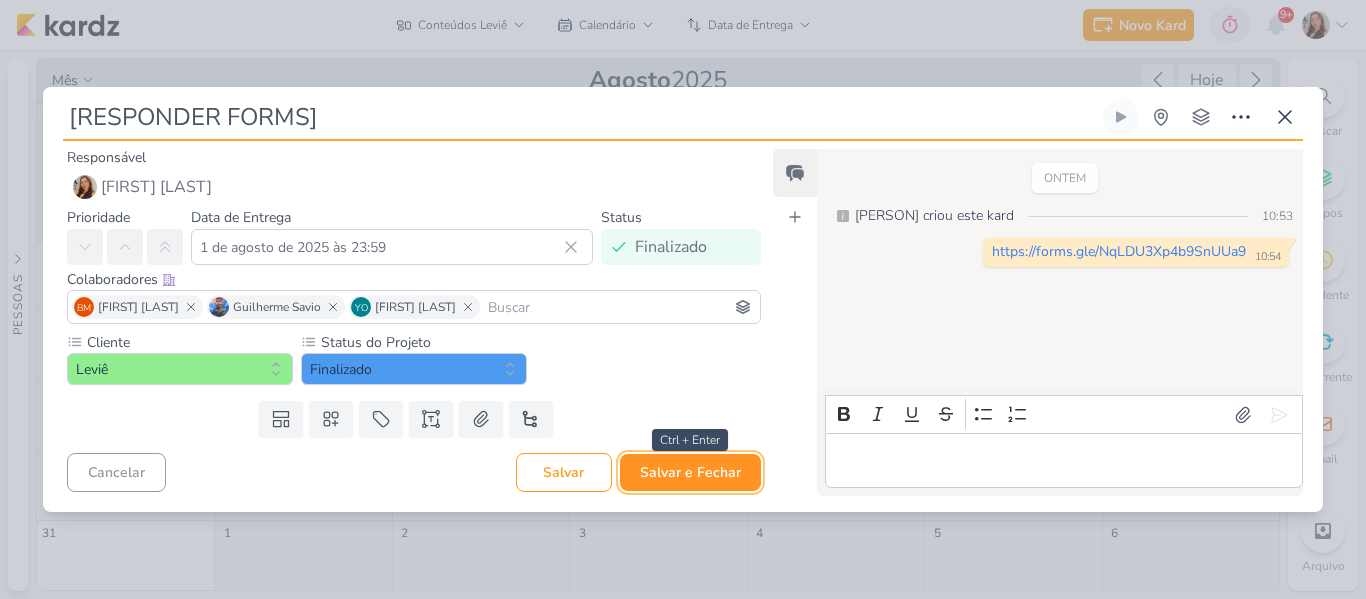 click on "Salvar e Fechar" at bounding box center [690, 472] 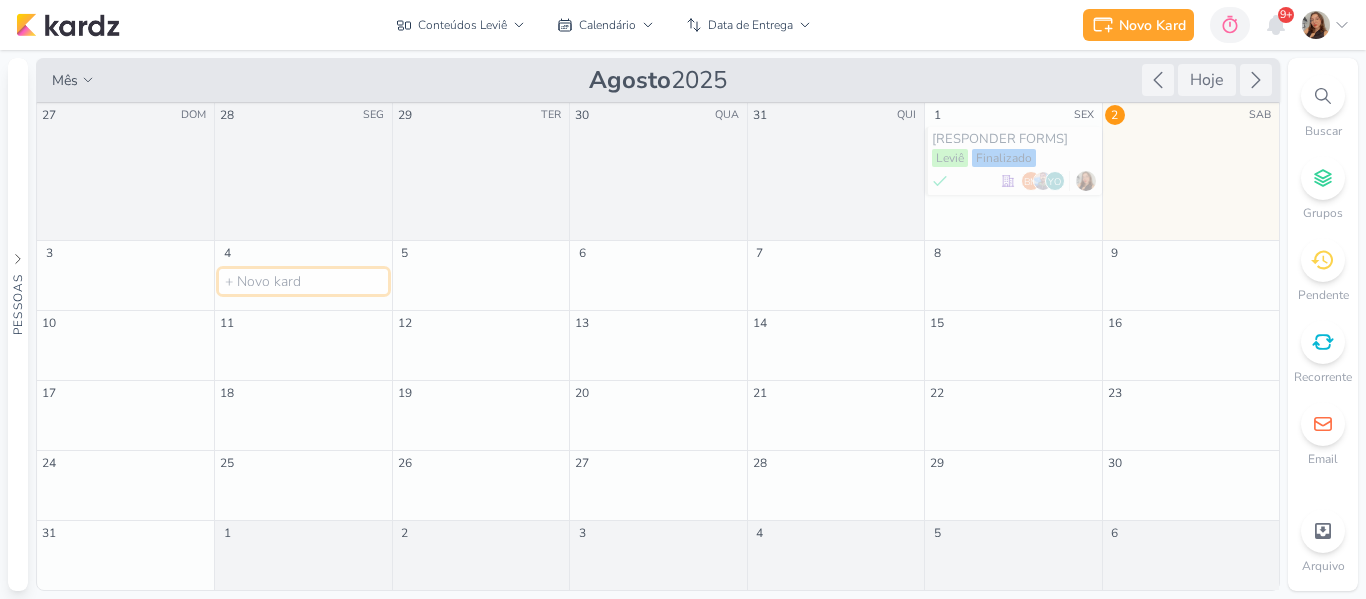 click at bounding box center [303, 281] 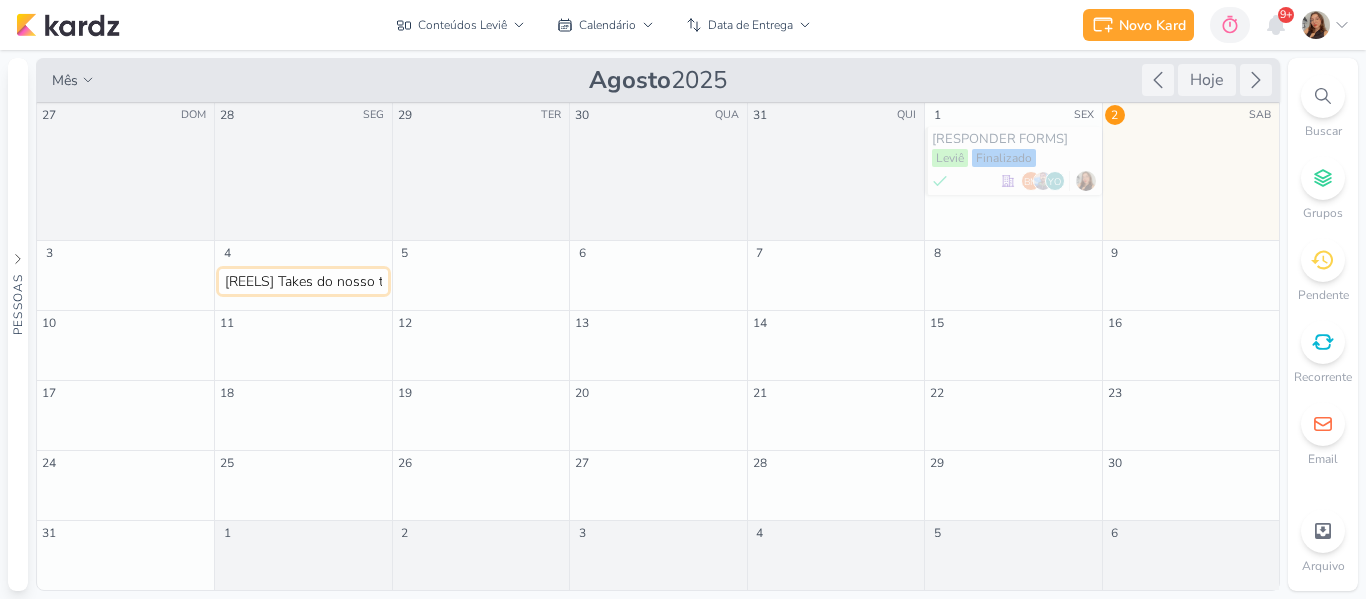 scroll, scrollTop: 0, scrollLeft: 244, axis: horizontal 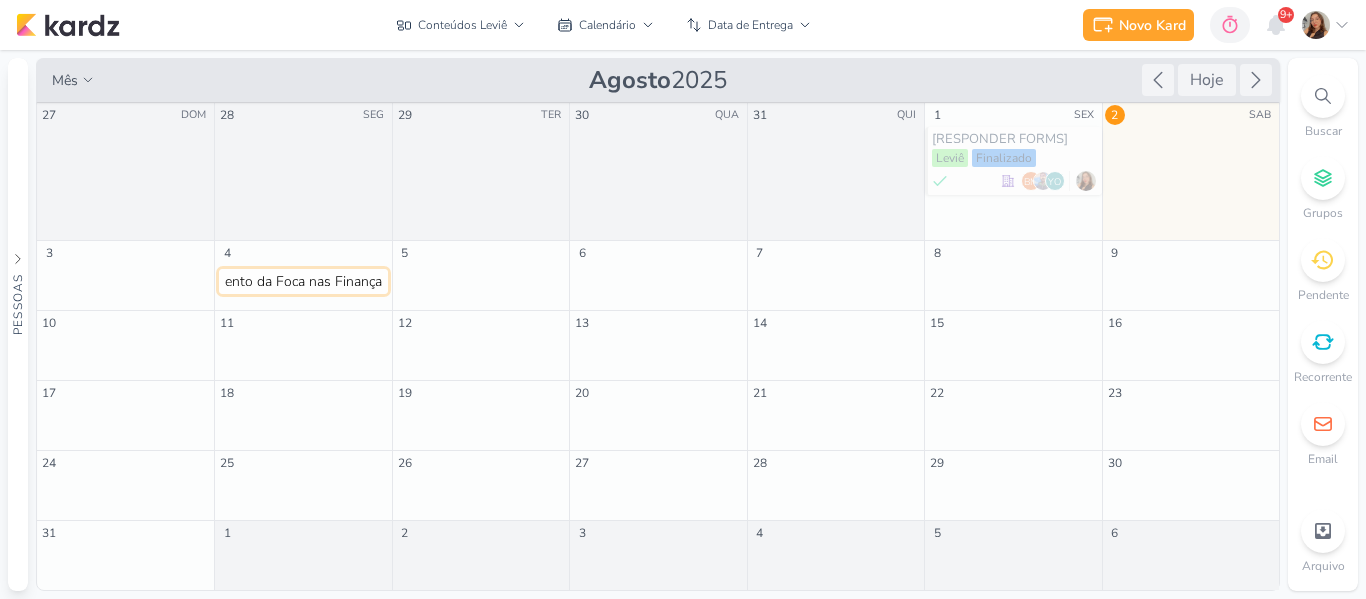 type on "[REELS] Takes do nosso trabalho no evento da Foca nas Finanças." 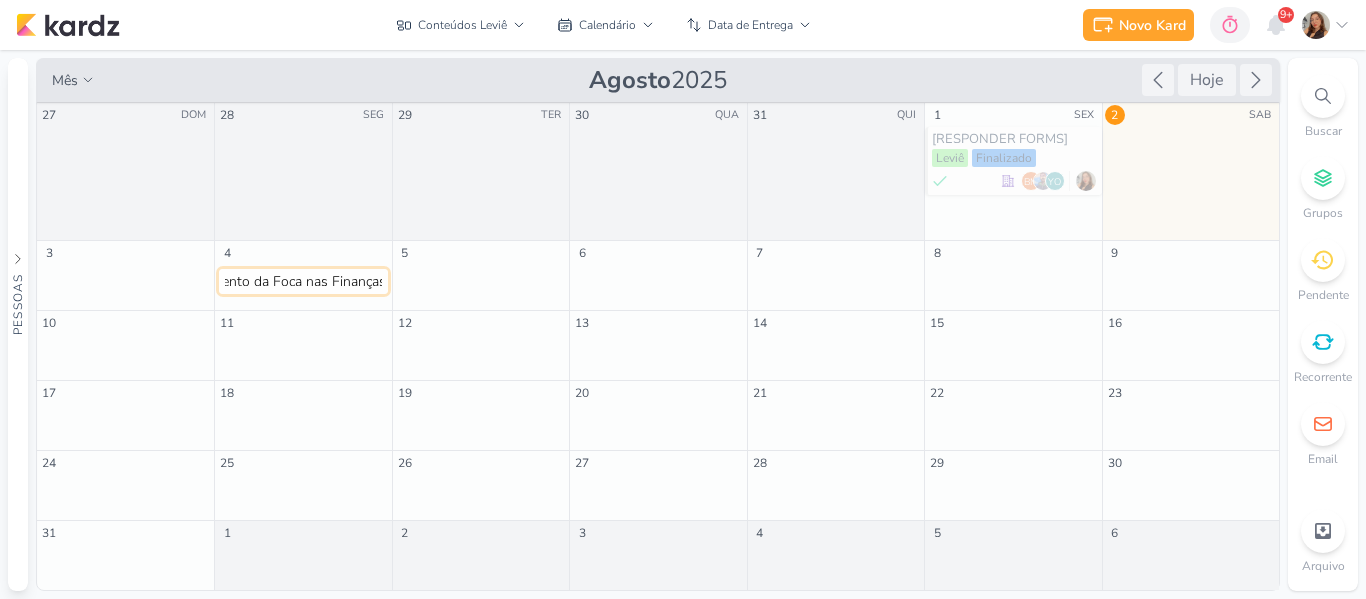 type 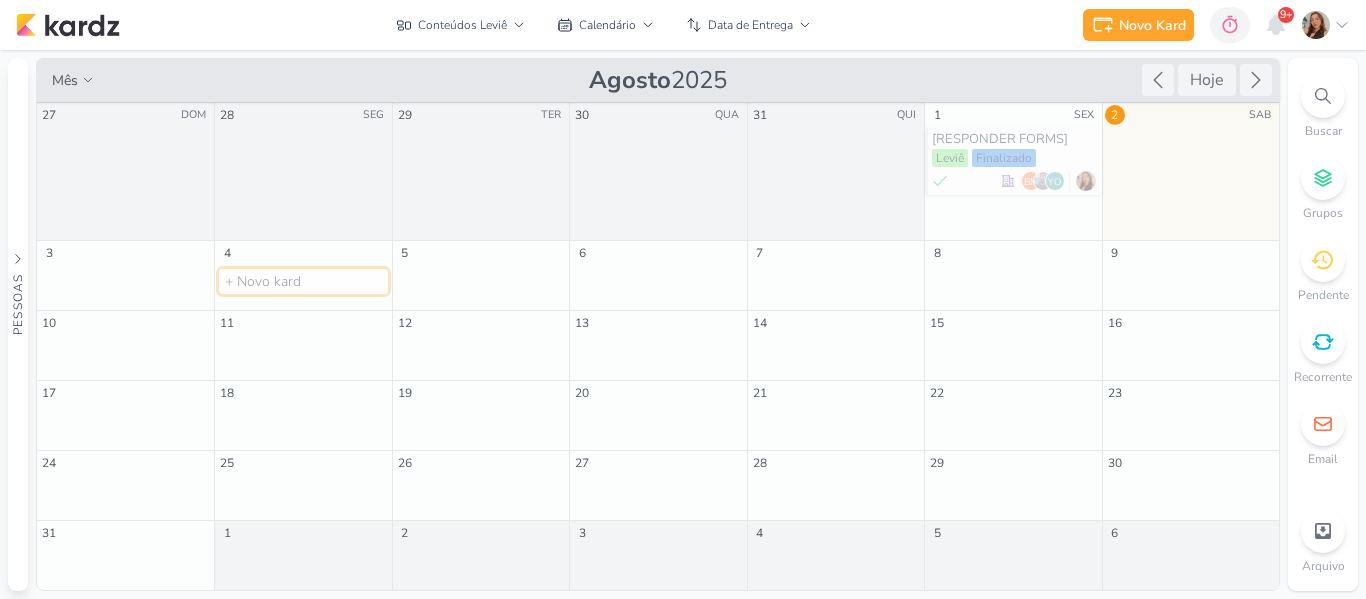 scroll, scrollTop: 0, scrollLeft: 0, axis: both 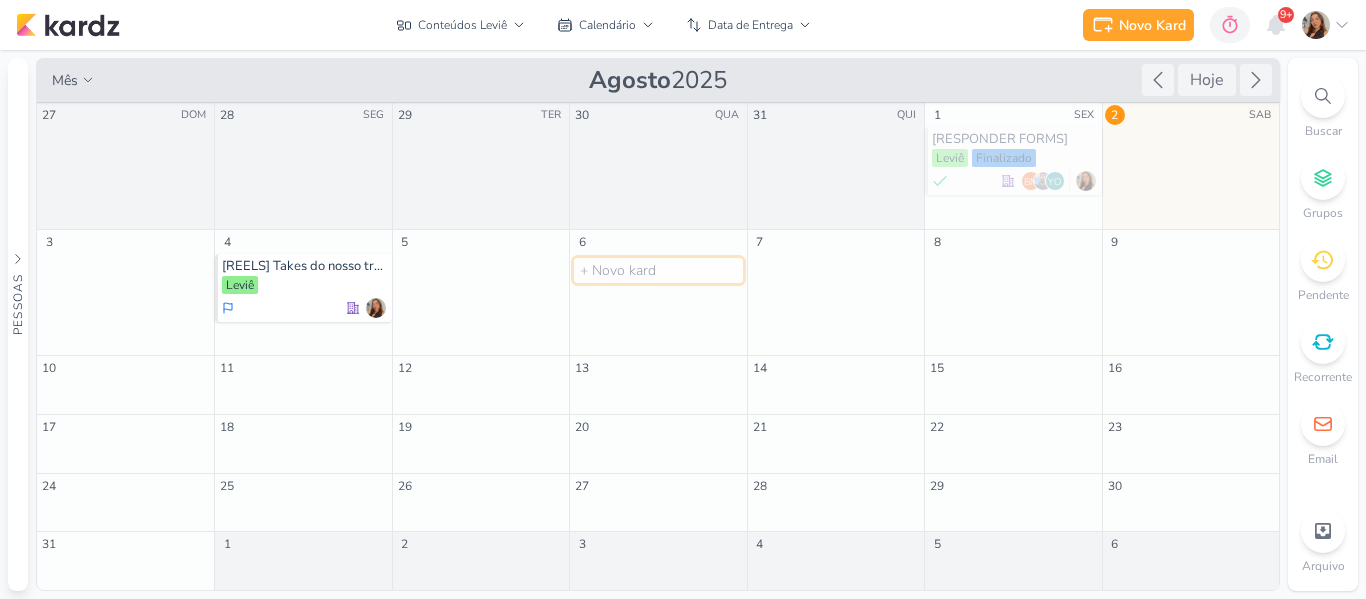 click at bounding box center (658, 270) 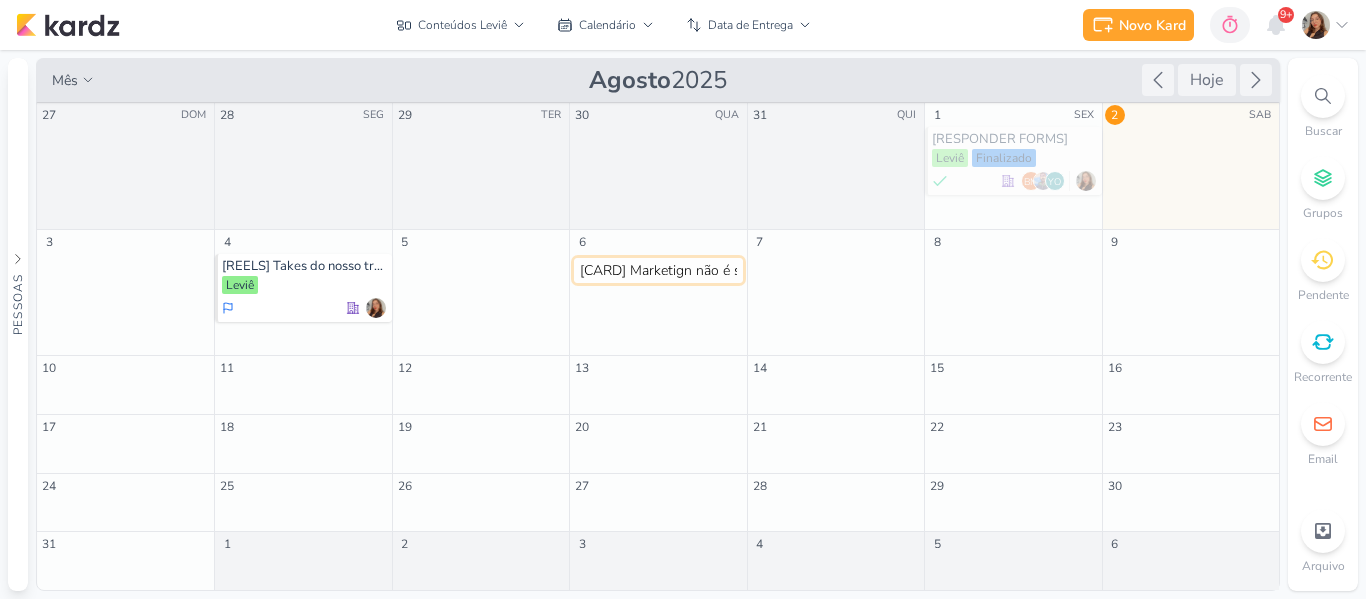 scroll, scrollTop: 0, scrollLeft: 344, axis: horizontal 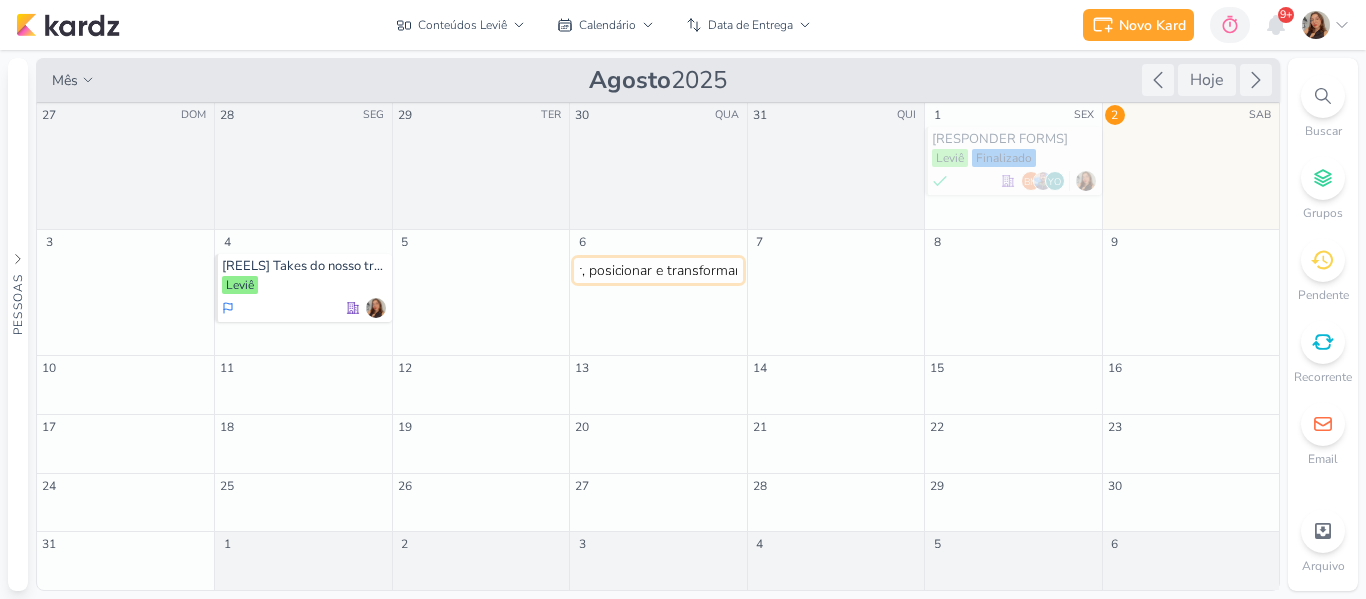 type 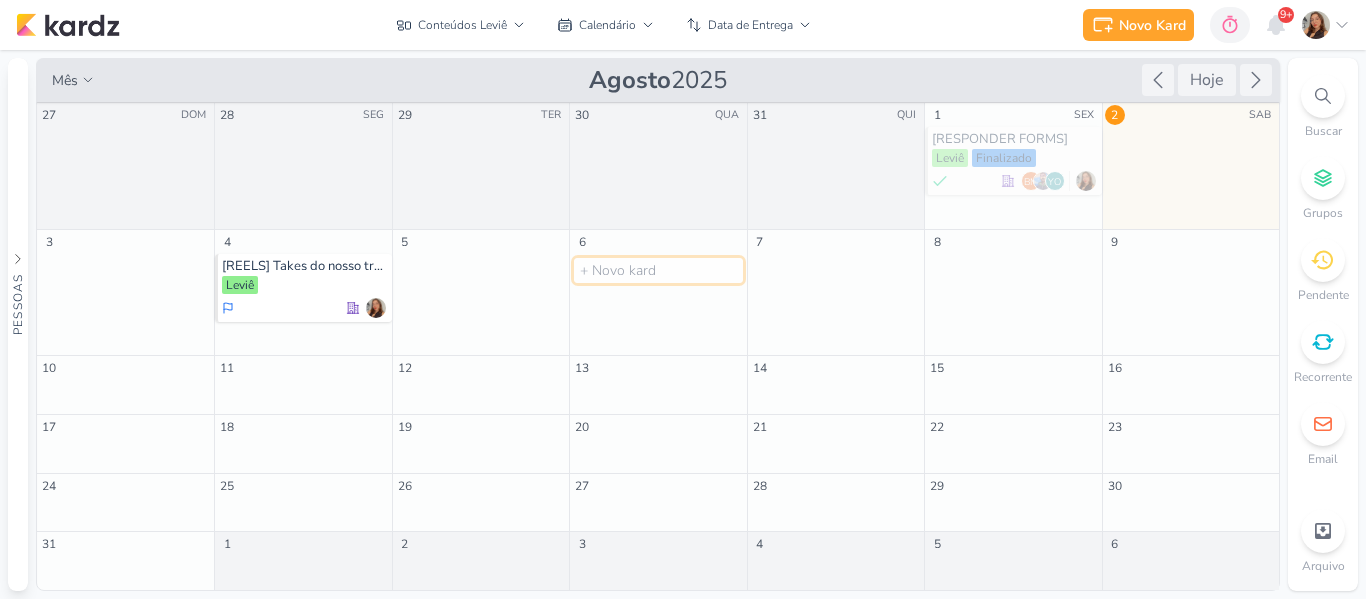 scroll, scrollTop: 0, scrollLeft: 0, axis: both 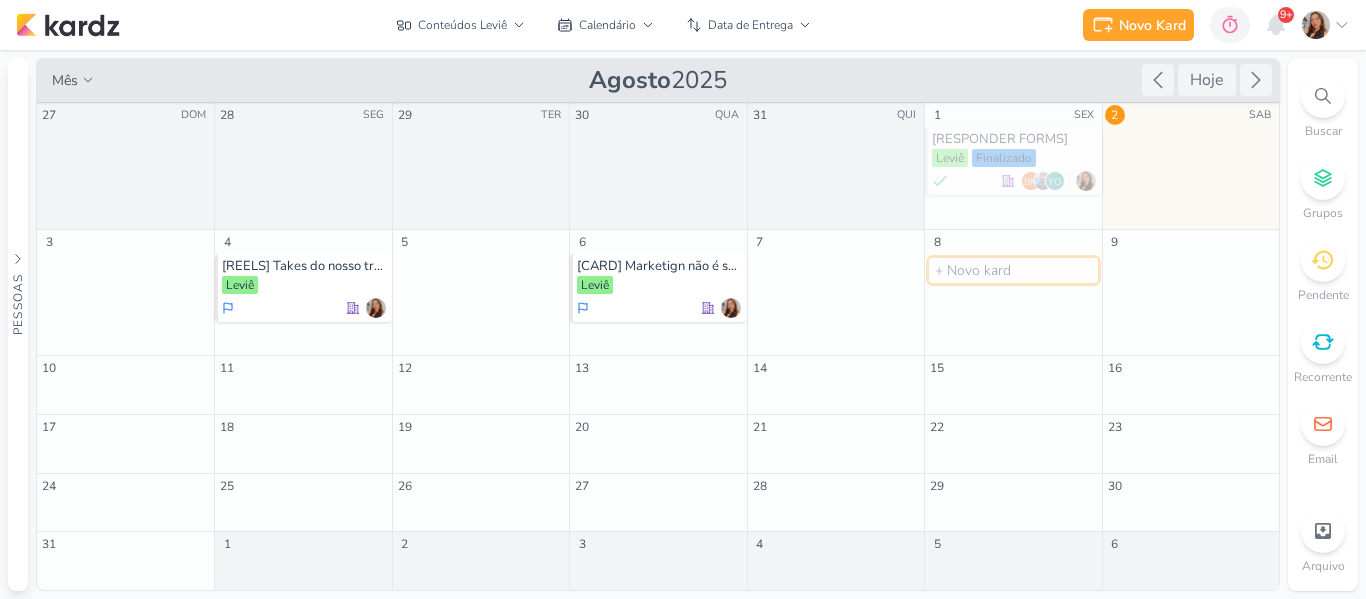 click at bounding box center (1013, 270) 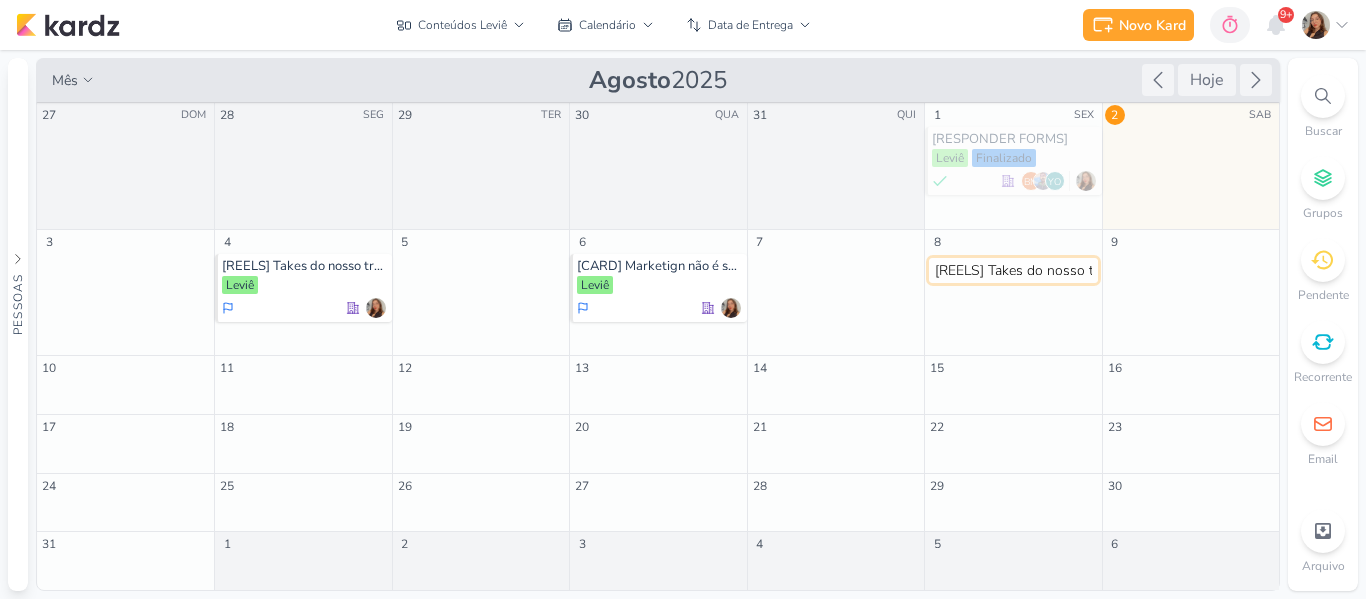 scroll, scrollTop: 0, scrollLeft: 156, axis: horizontal 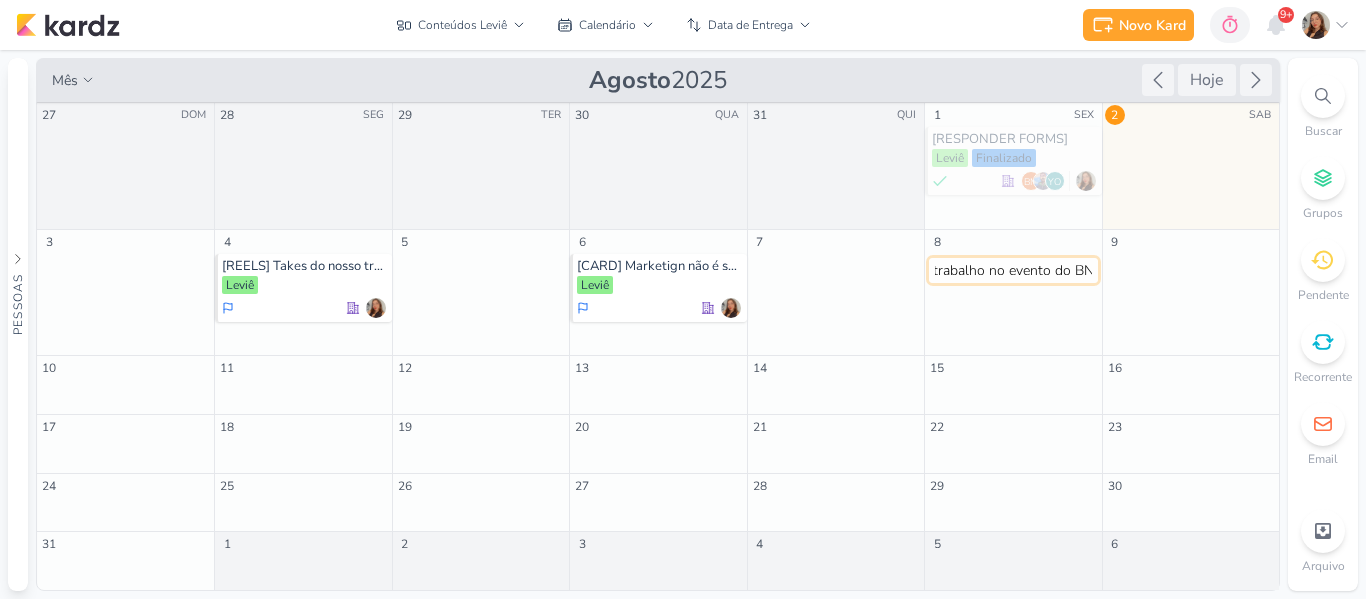 type 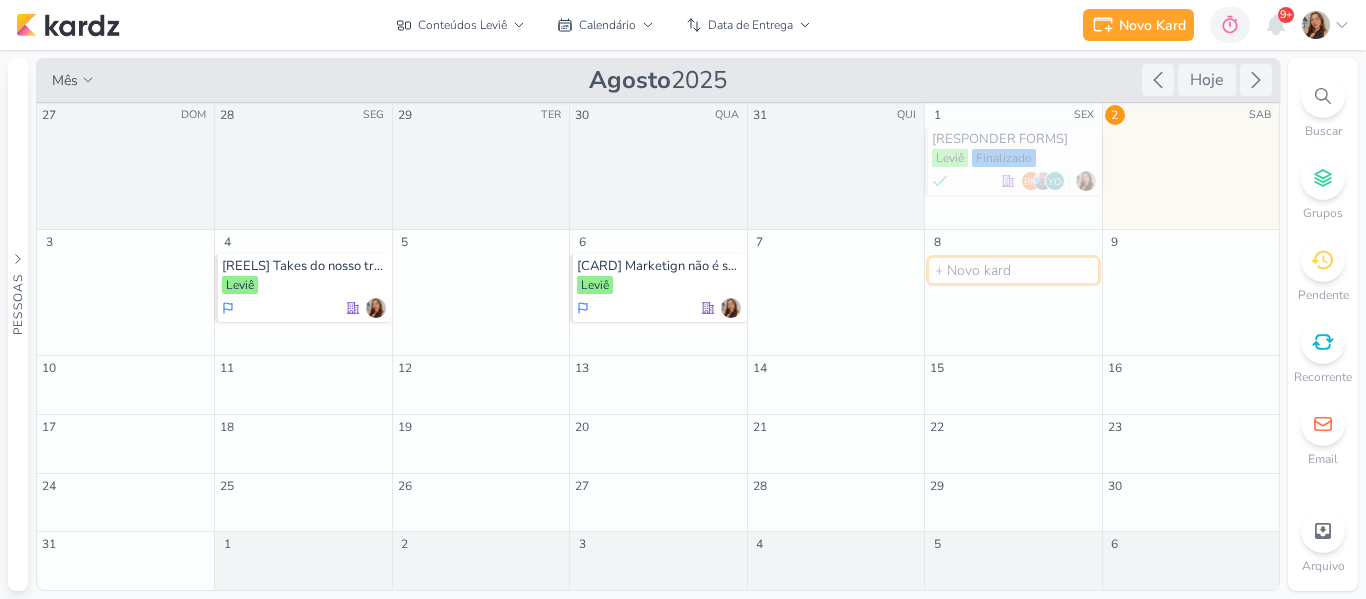 scroll, scrollTop: 0, scrollLeft: 0, axis: both 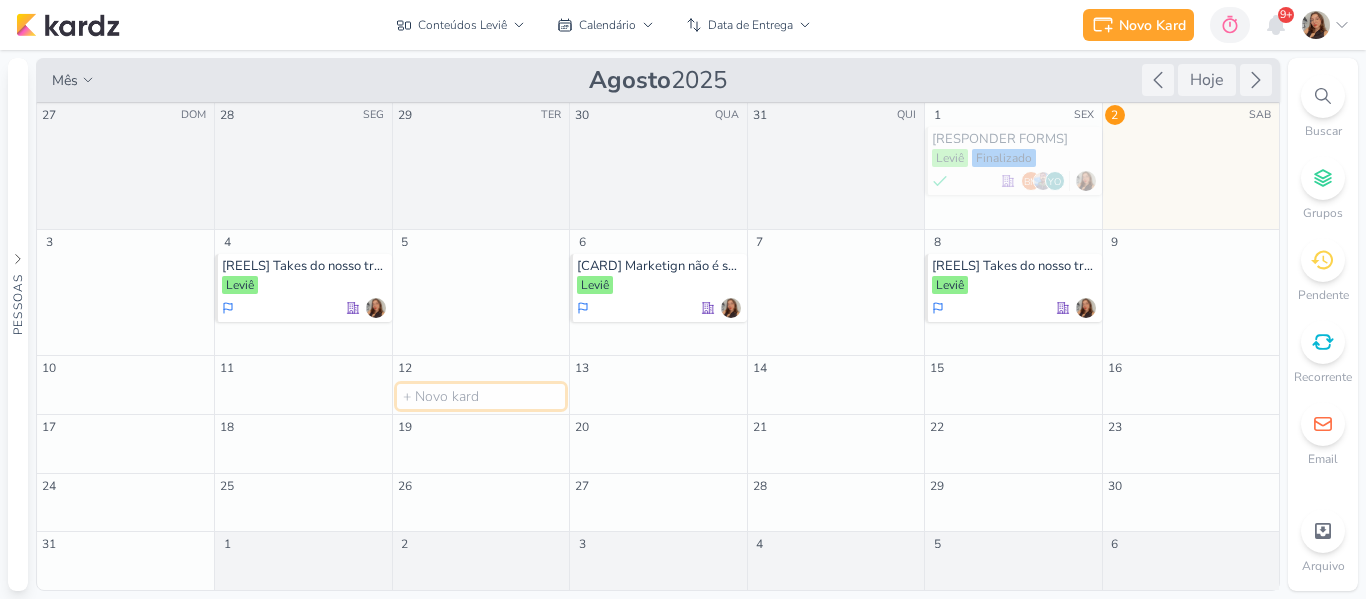 click at bounding box center (481, 396) 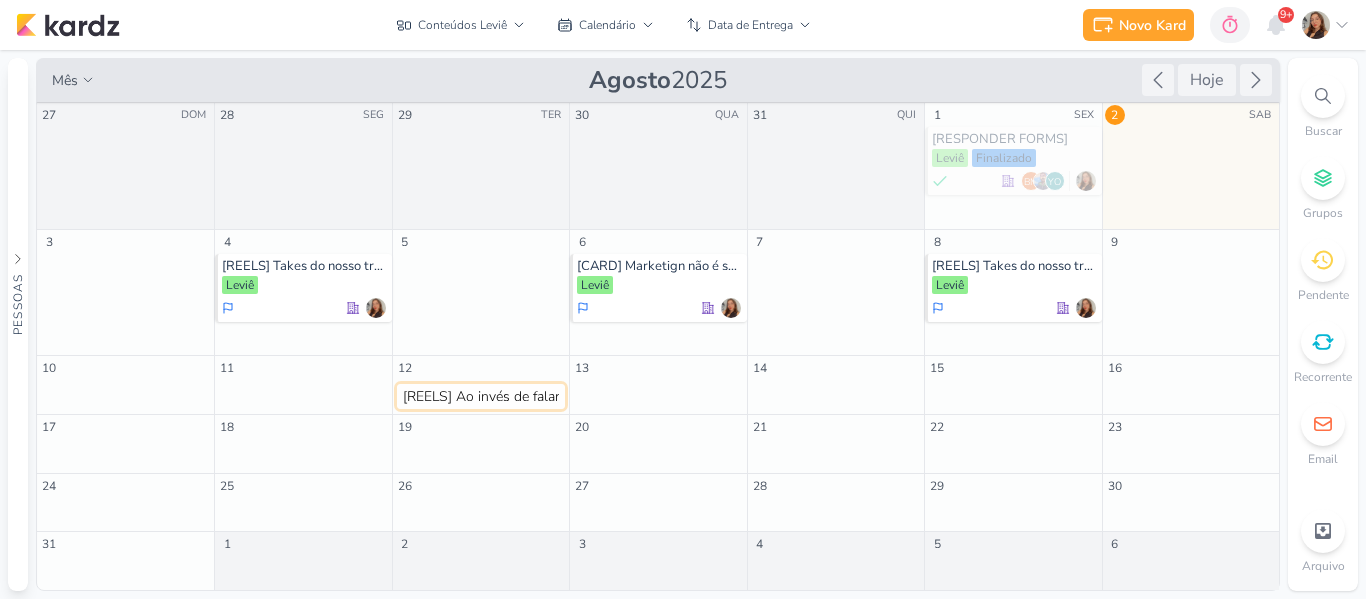 scroll, scrollTop: 0, scrollLeft: 96, axis: horizontal 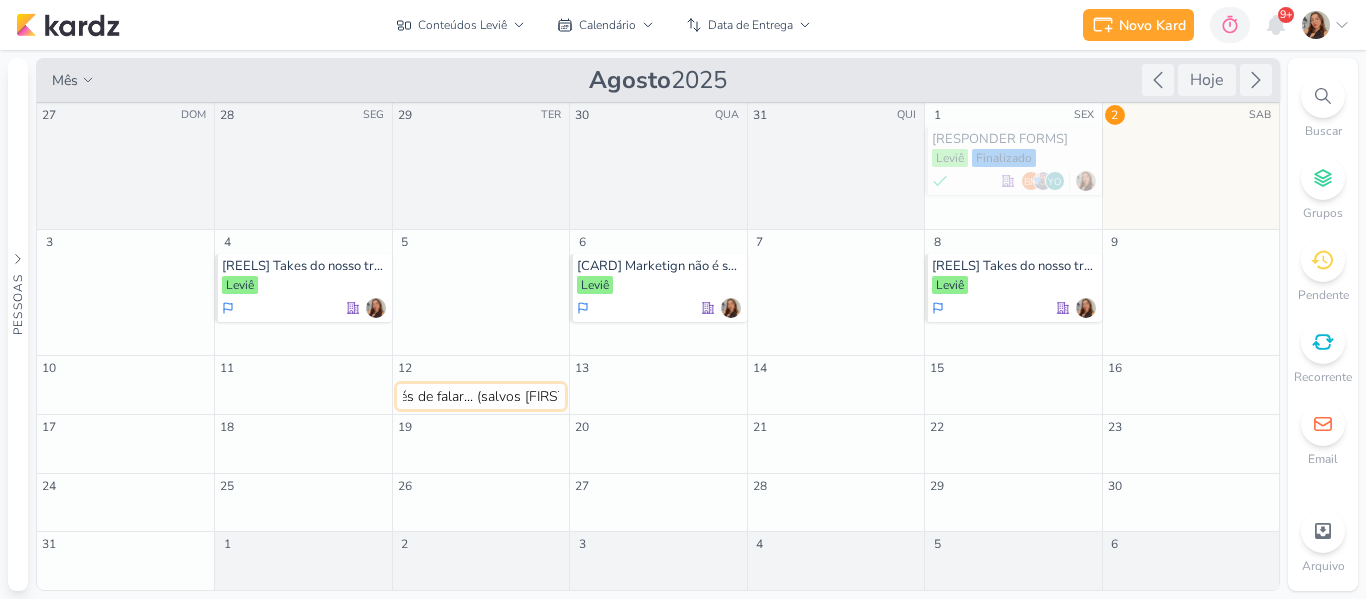 type 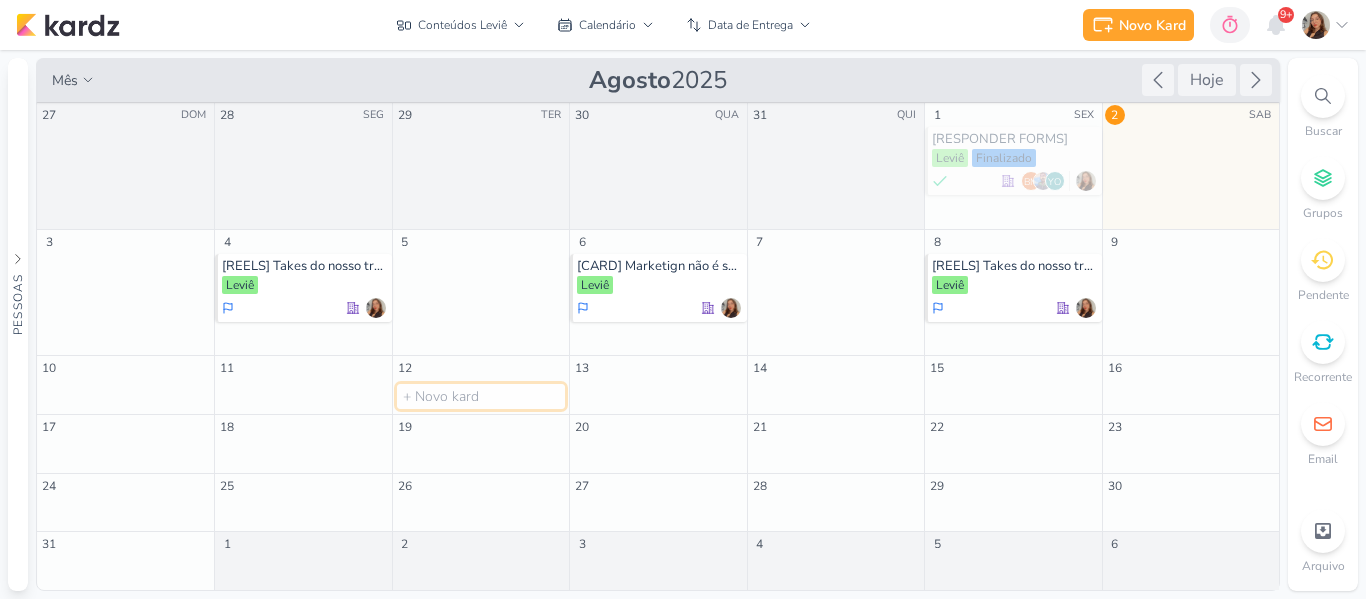 scroll, scrollTop: 0, scrollLeft: 0, axis: both 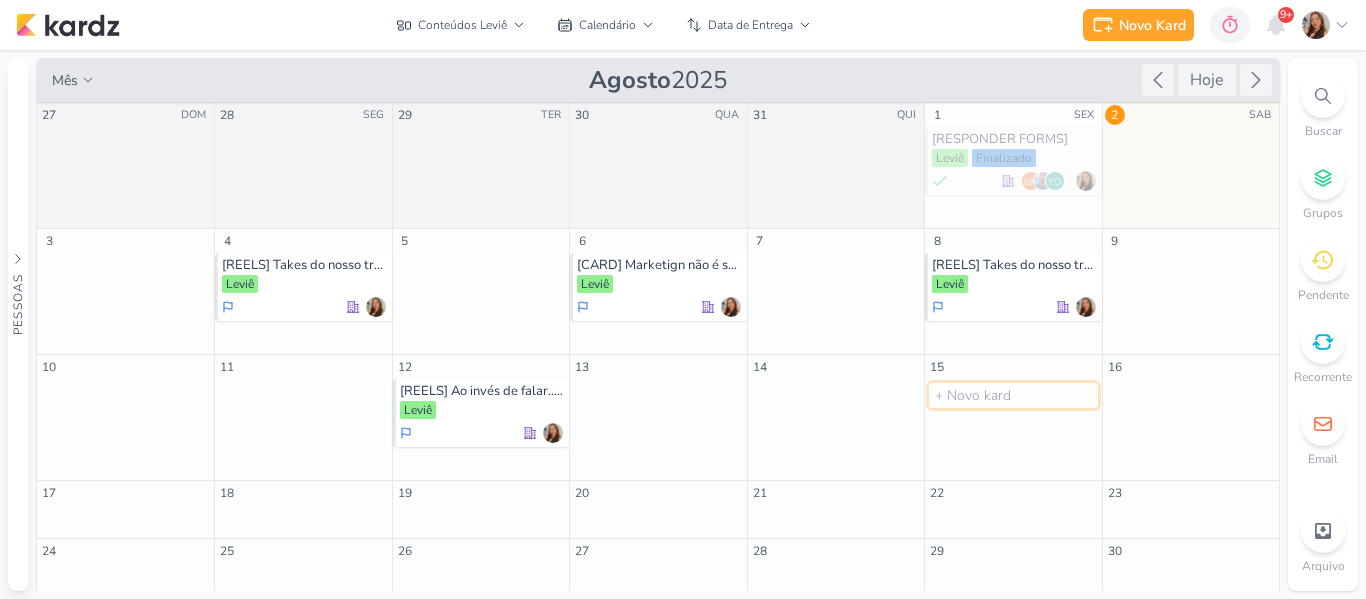 click at bounding box center (1013, 395) 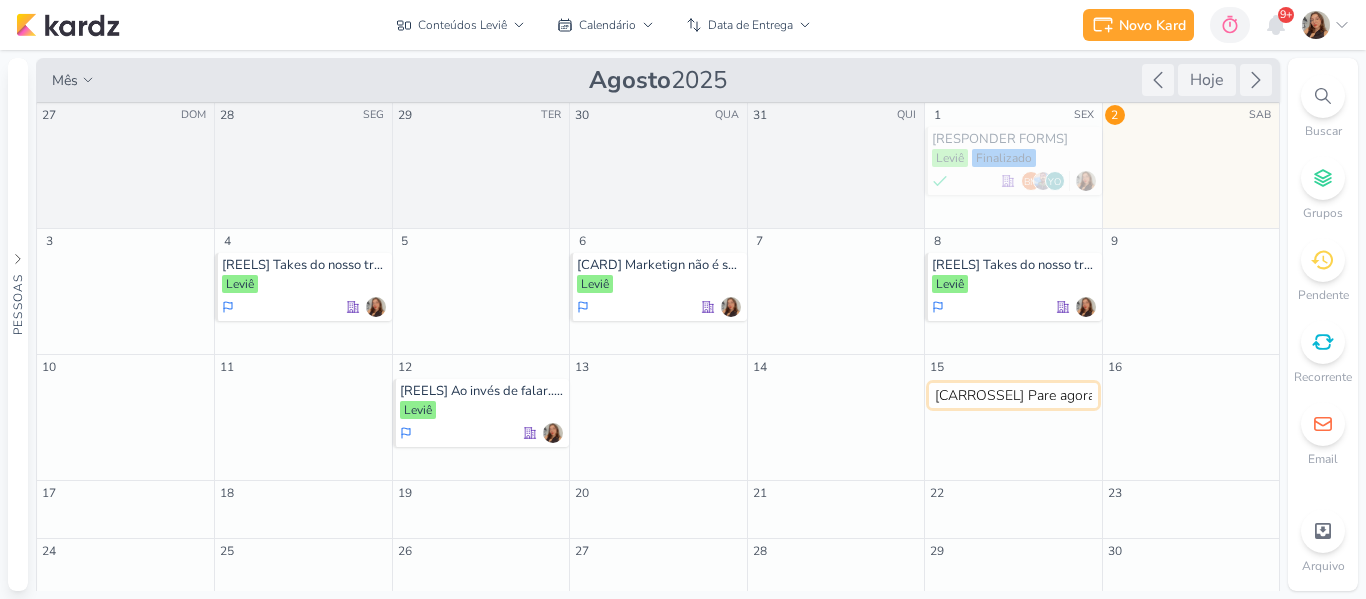 scroll, scrollTop: 0, scrollLeft: 208, axis: horizontal 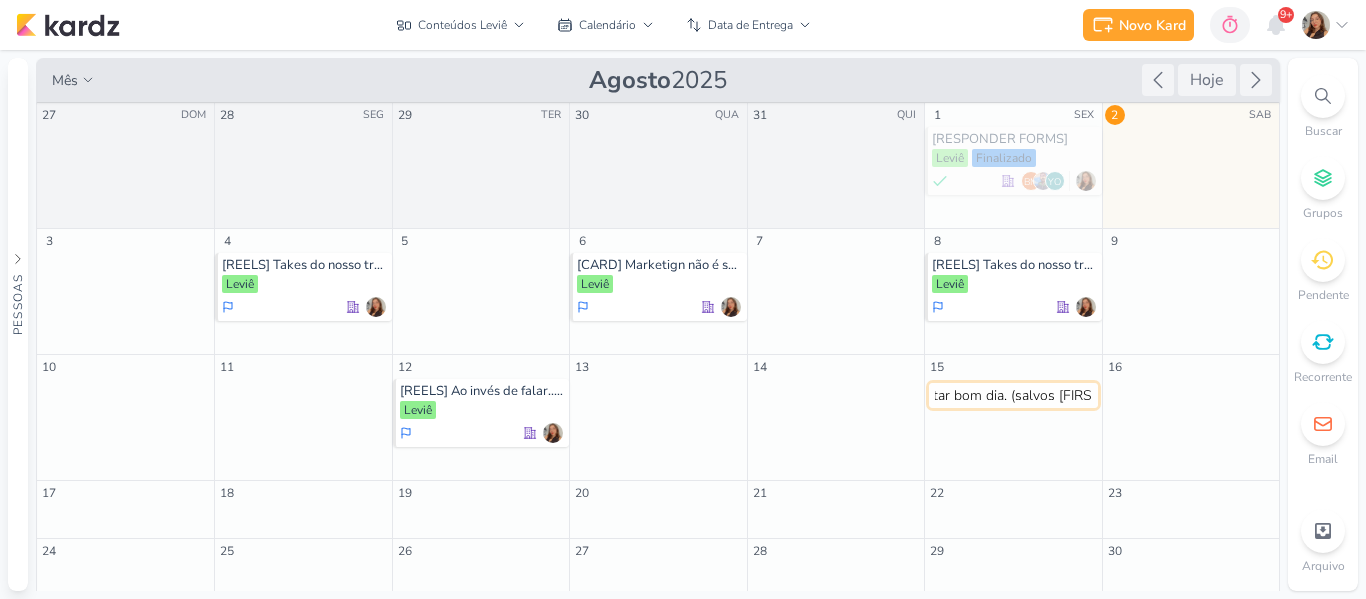 type 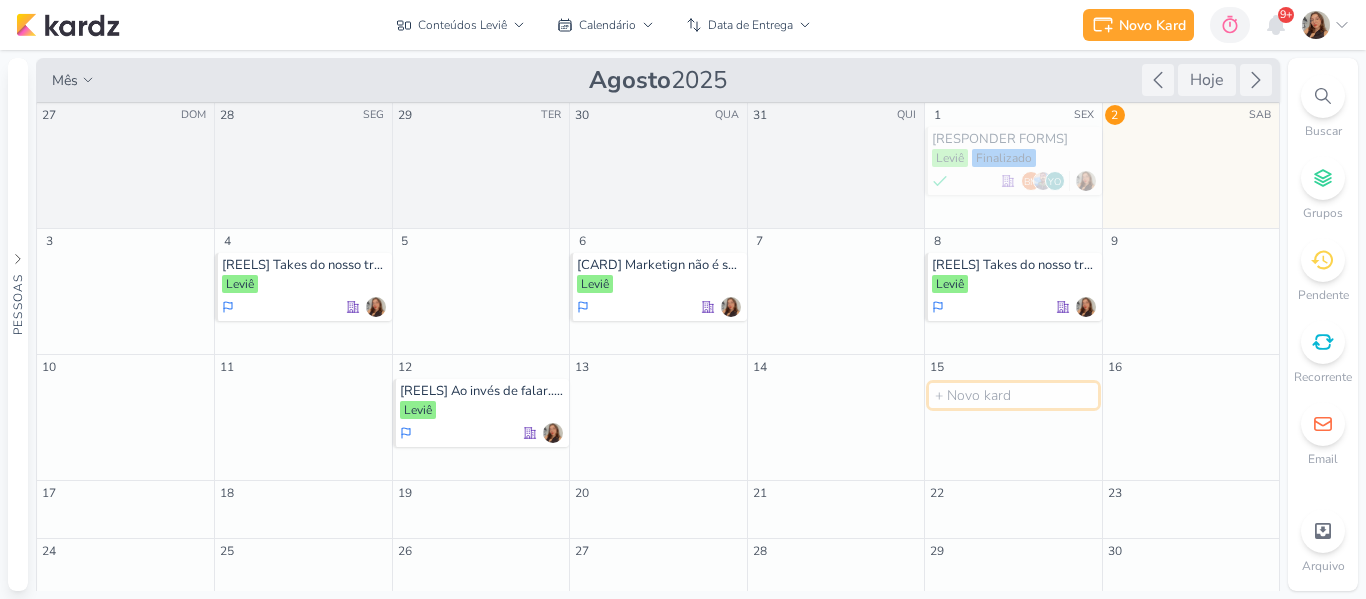 scroll, scrollTop: 0, scrollLeft: 0, axis: both 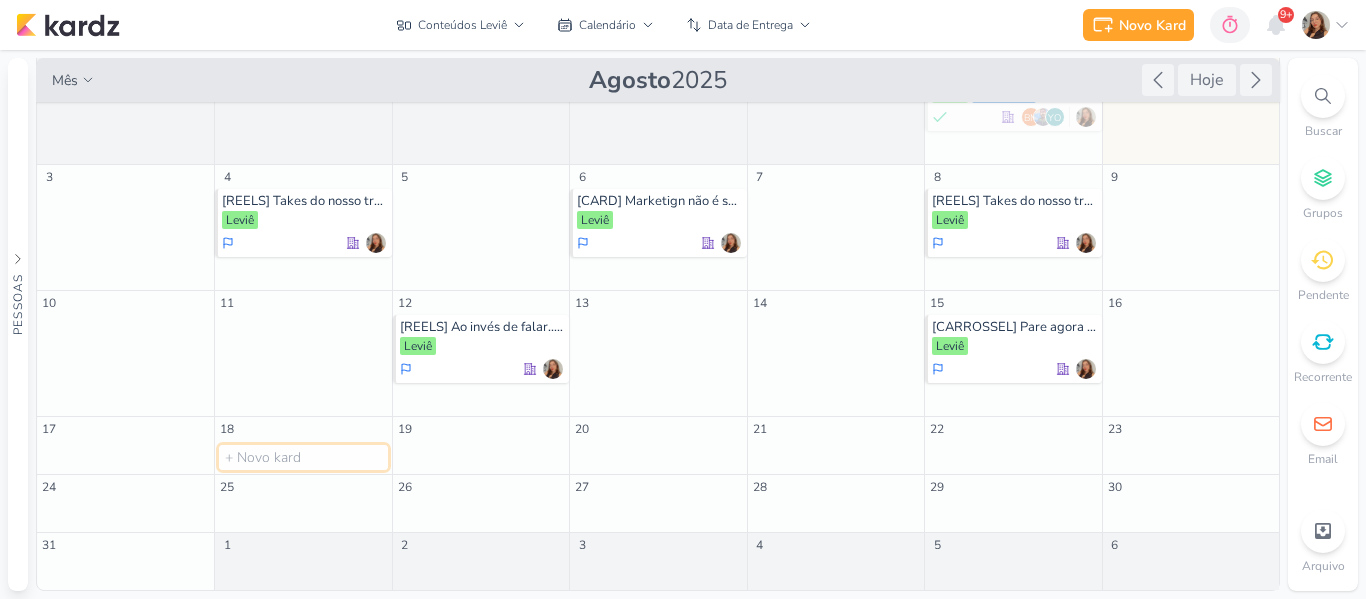 click at bounding box center (303, 457) 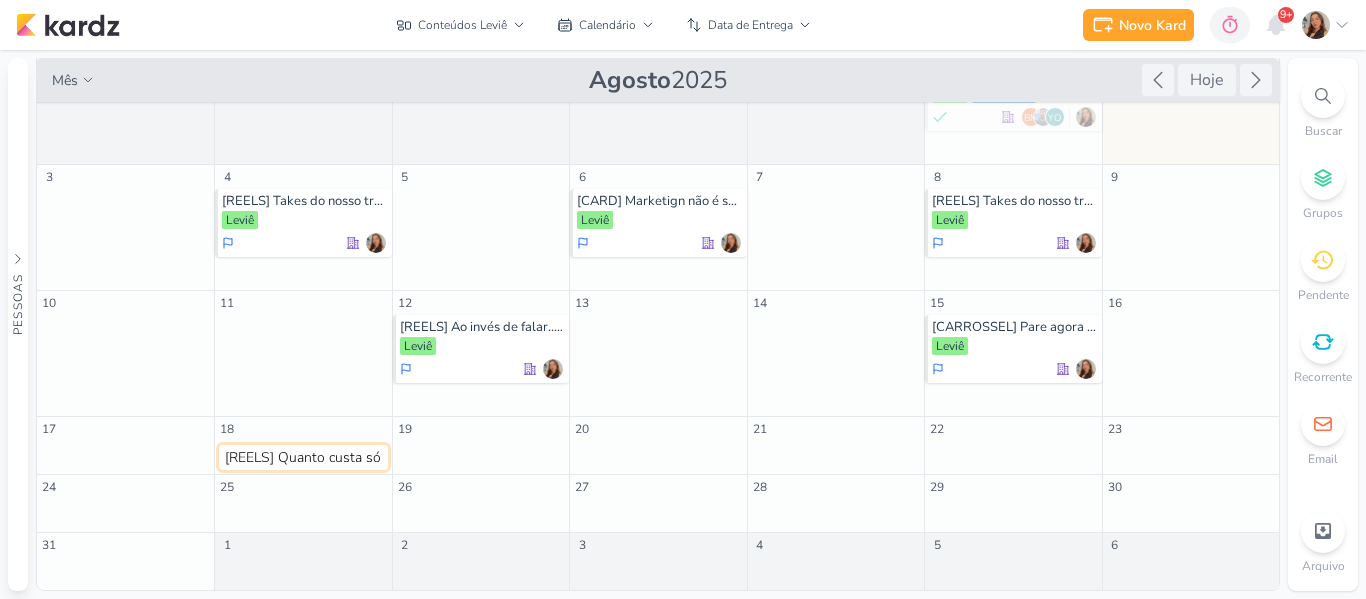 scroll, scrollTop: 0, scrollLeft: 198, axis: horizontal 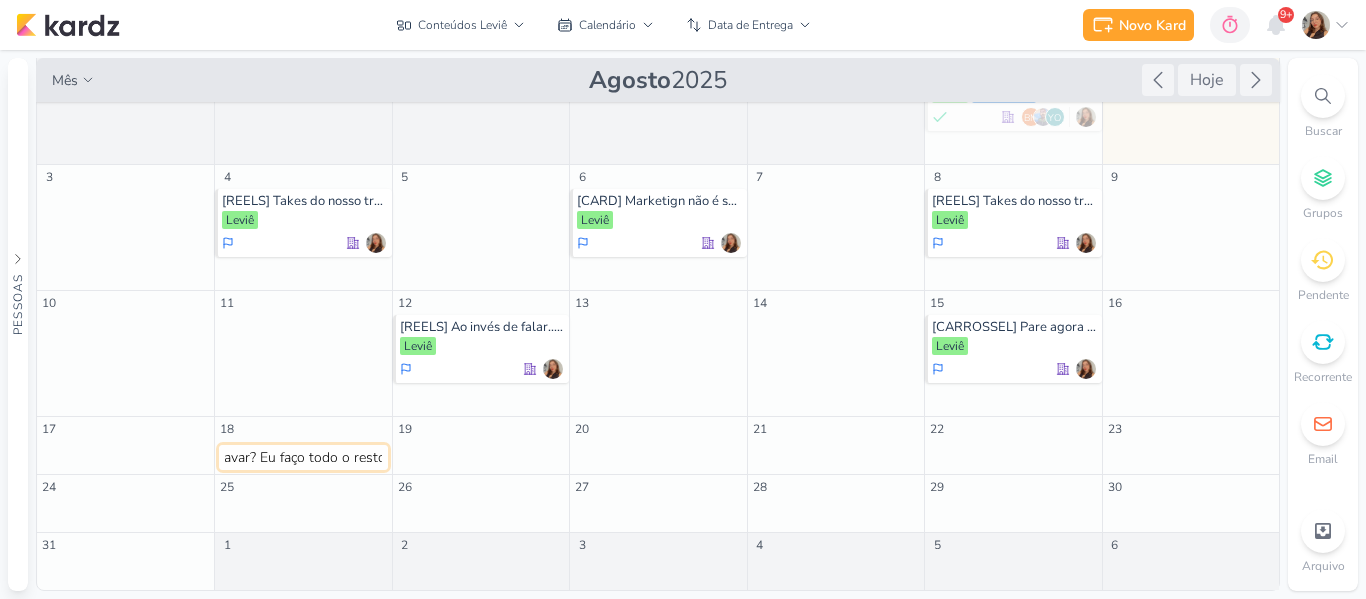 type 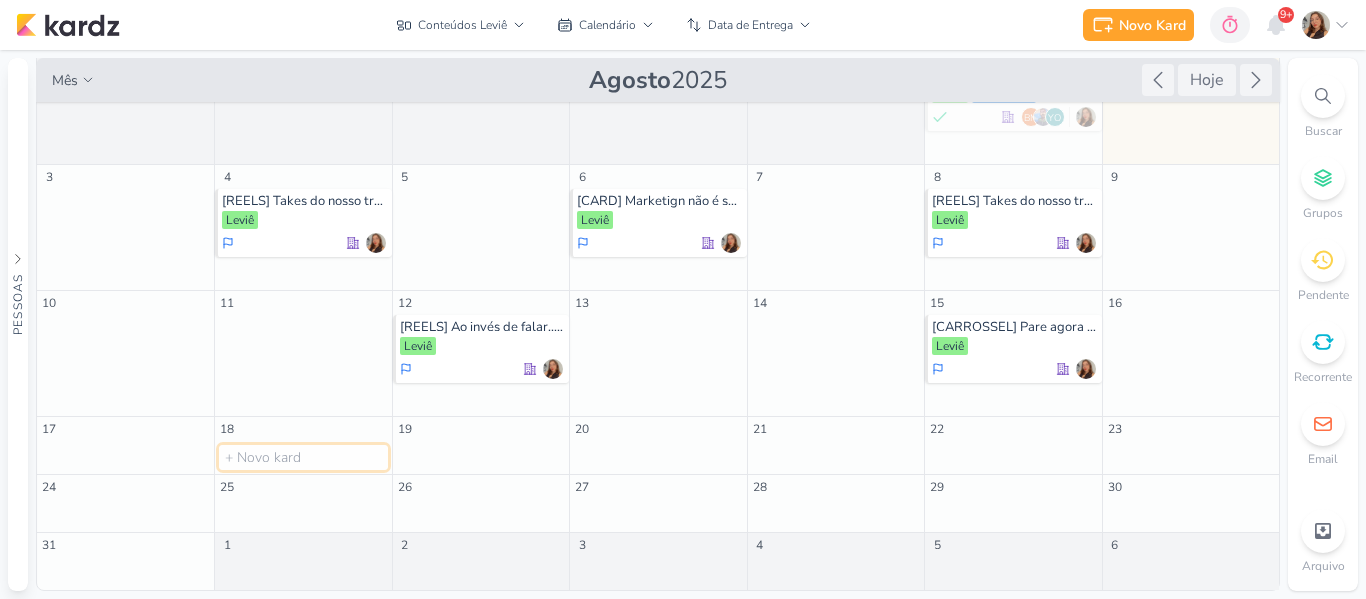 scroll, scrollTop: 0, scrollLeft: 0, axis: both 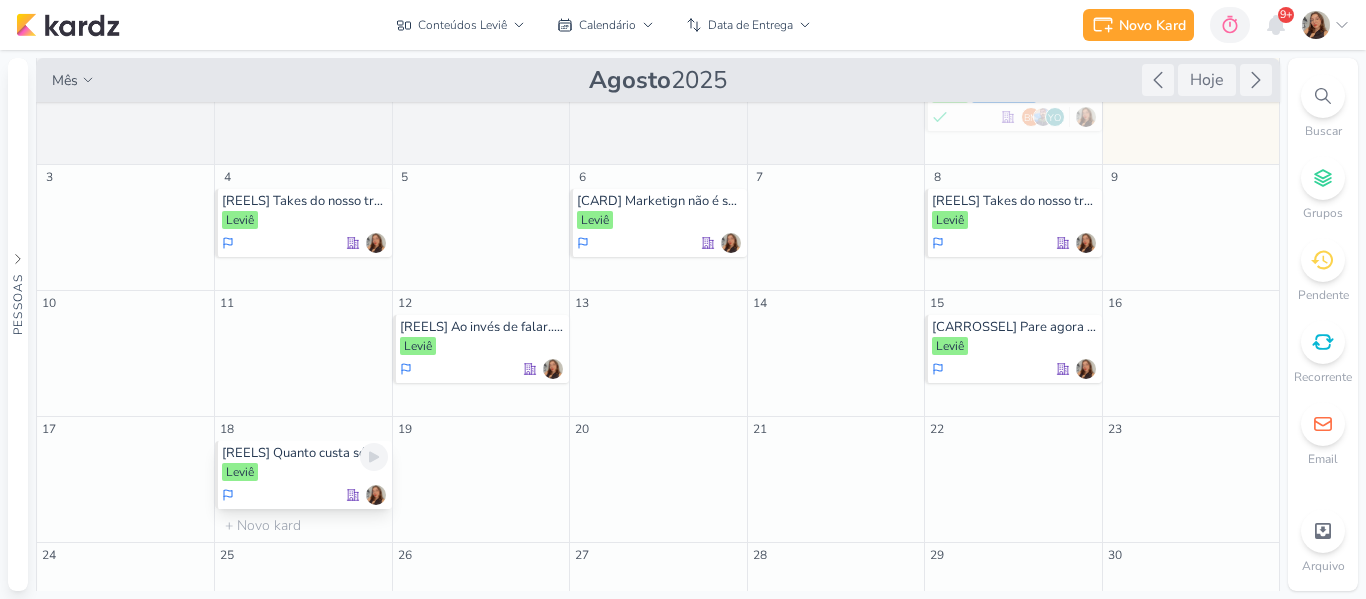 click on "[REELS] Quanto custa só pra gravar? Eu faço todo o resto." at bounding box center (304, 453) 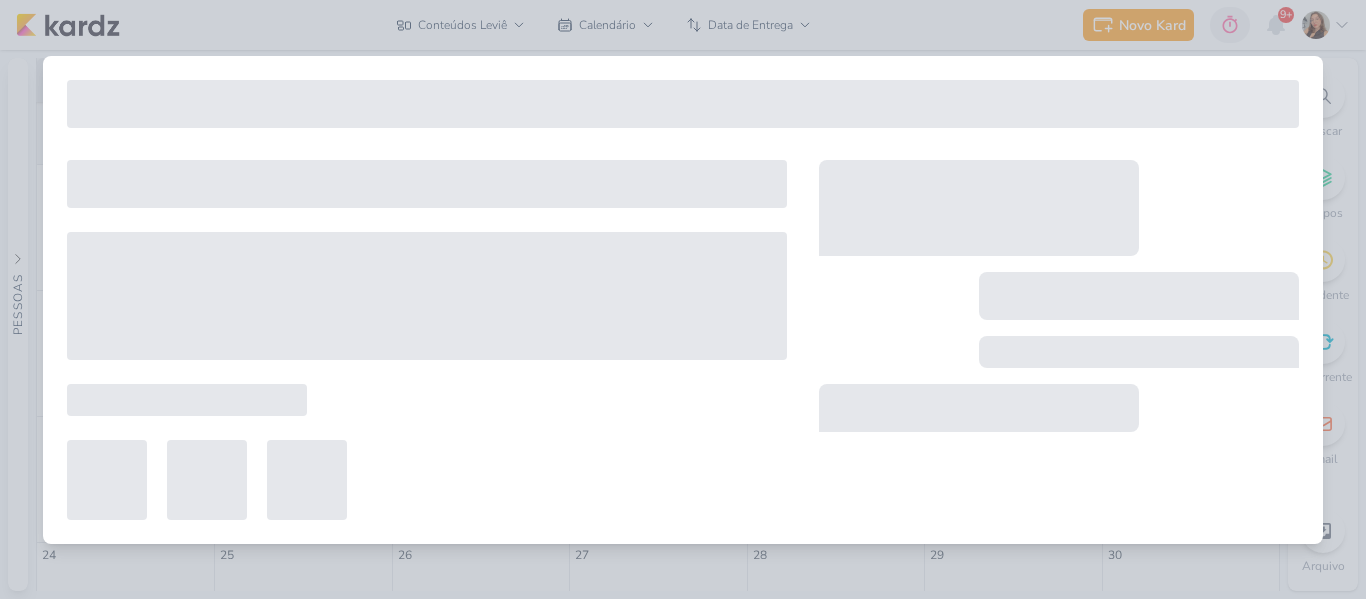 type on "[REELS] Quanto custa só pra gravar? Eu faço todo o resto." 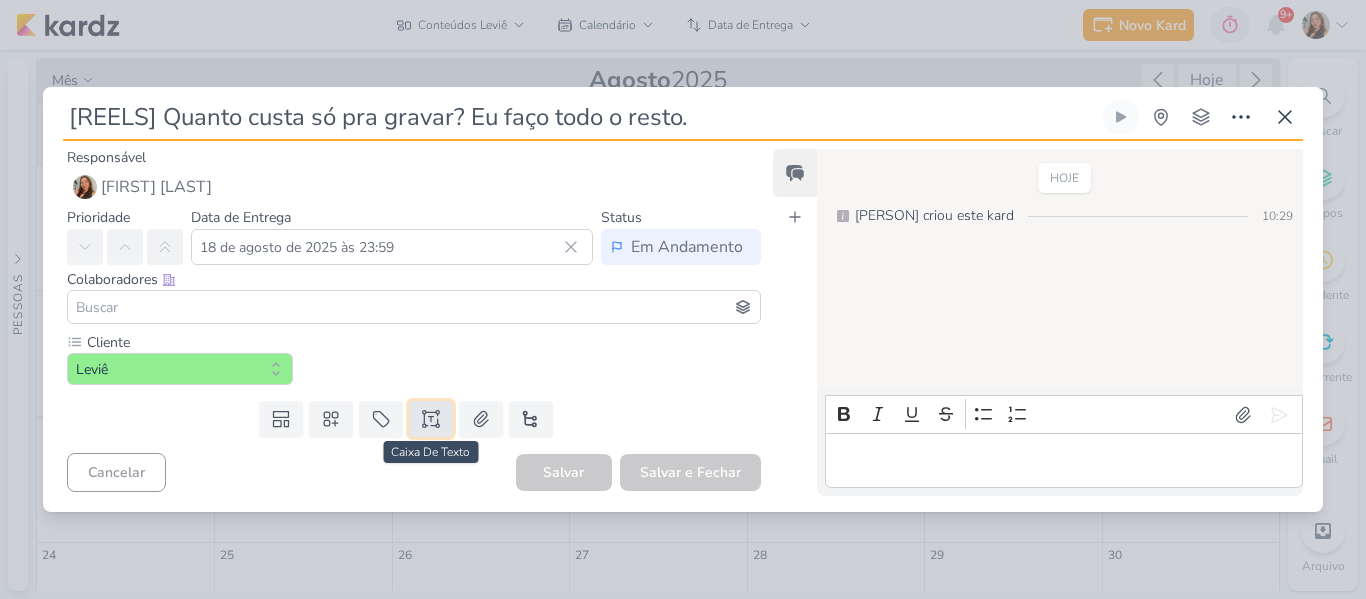 click 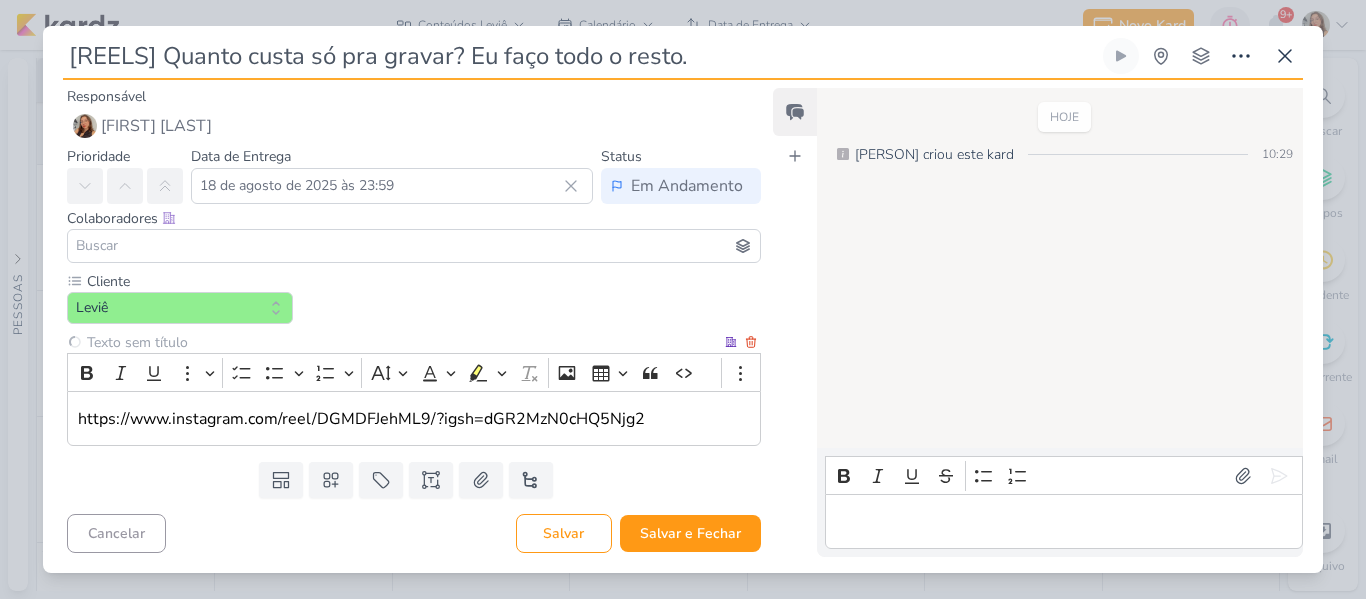 click at bounding box center (402, 342) 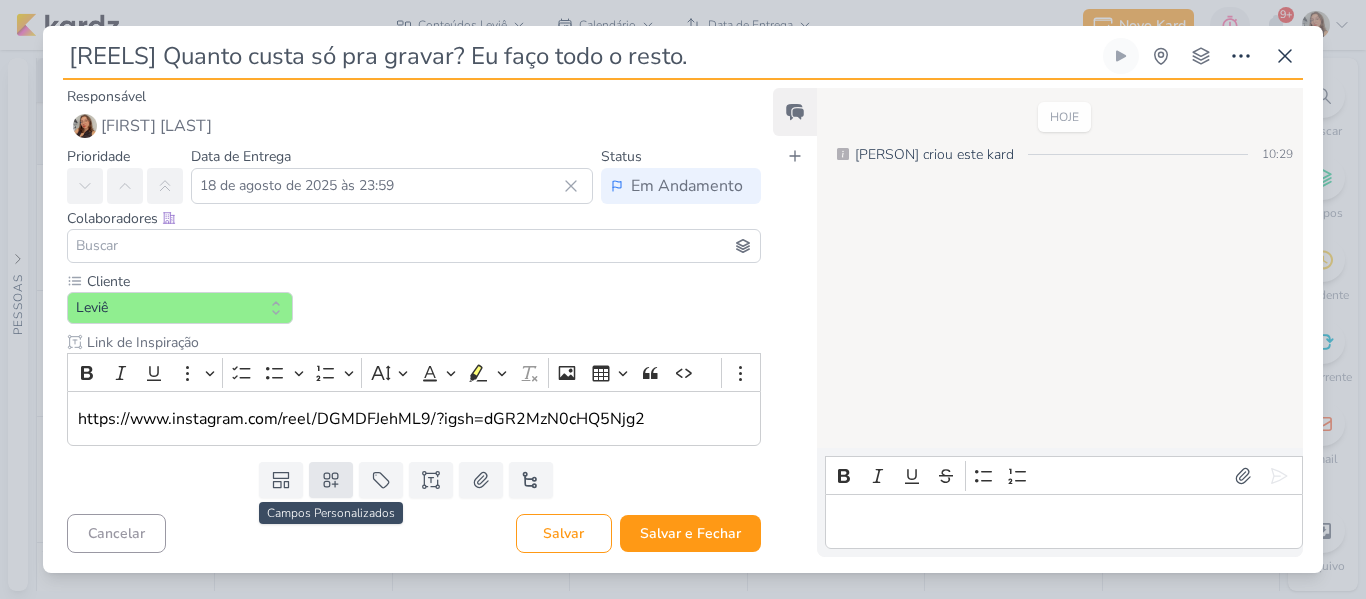 type on "Link de Inspiração" 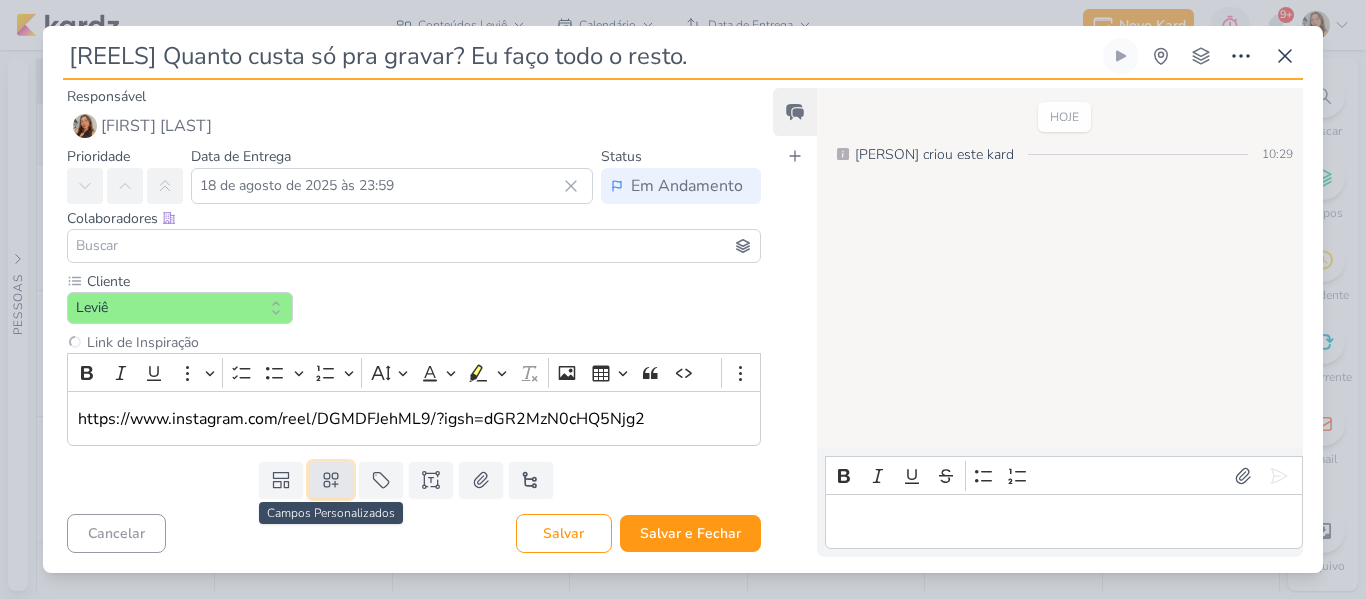 click 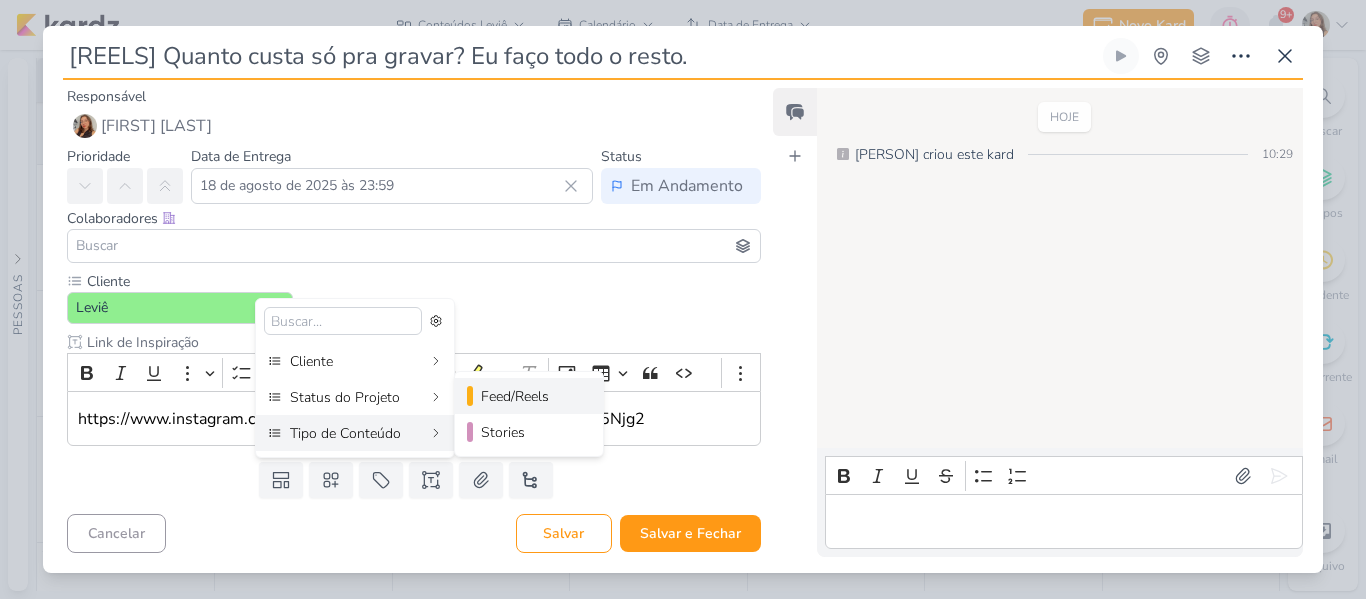 click on "Feed/Reels" at bounding box center (530, 396) 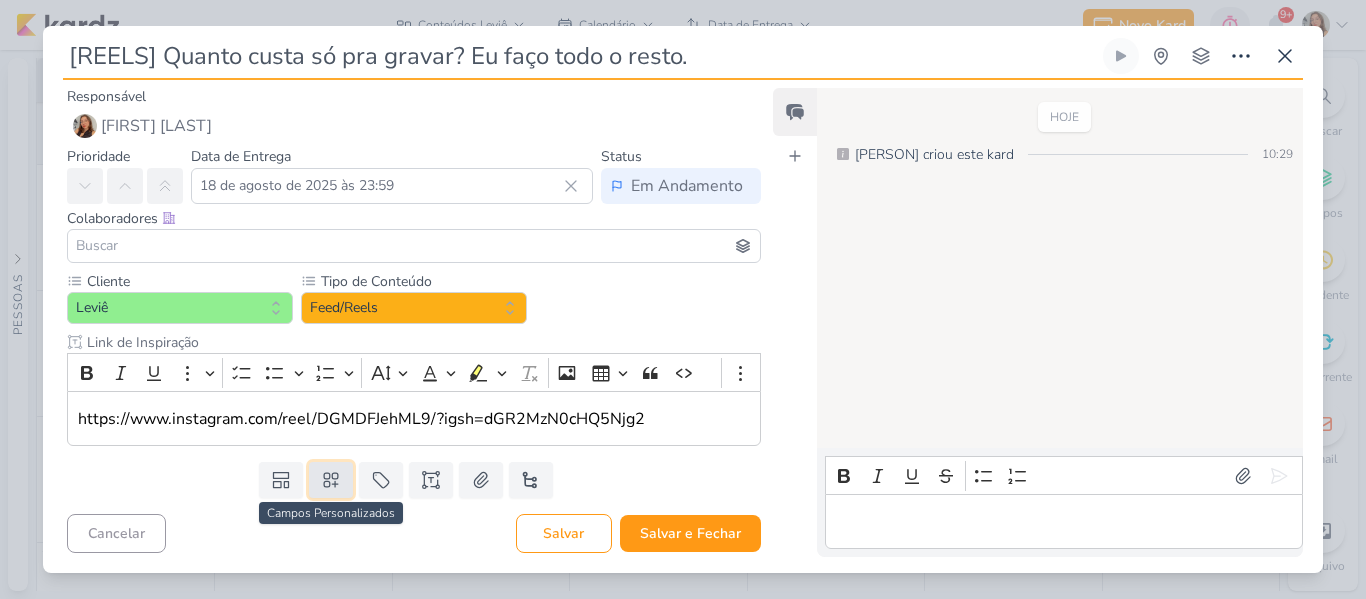 click at bounding box center (331, 480) 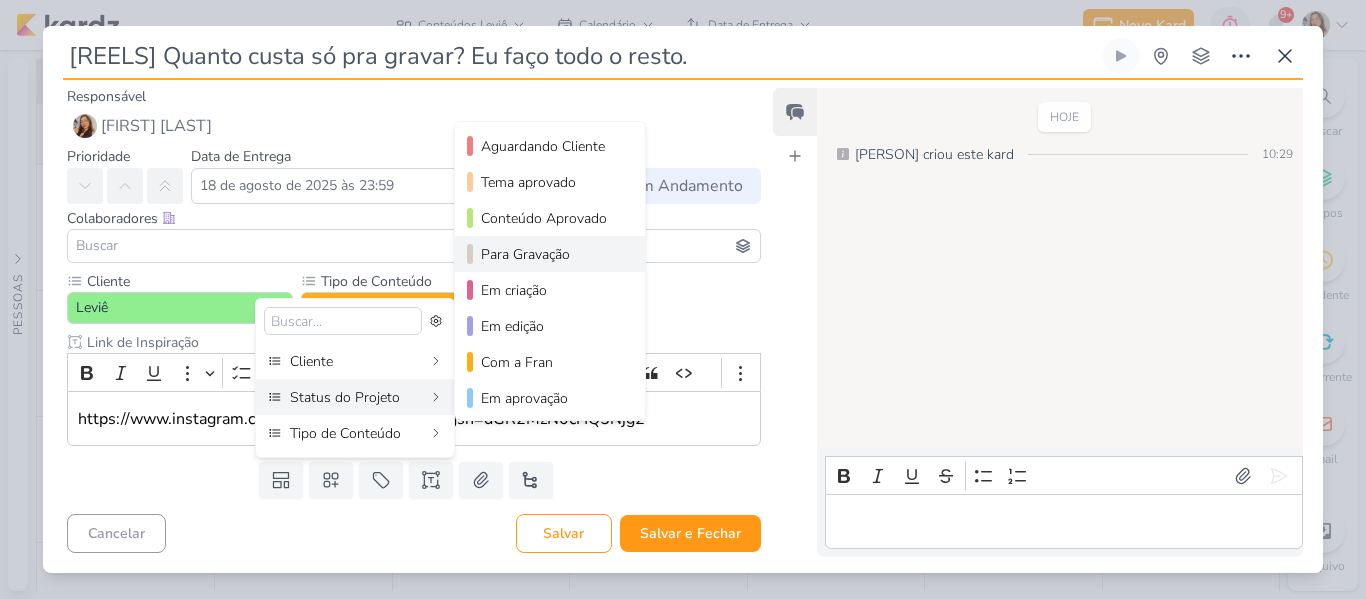 click on "Para Gravação" at bounding box center (551, 254) 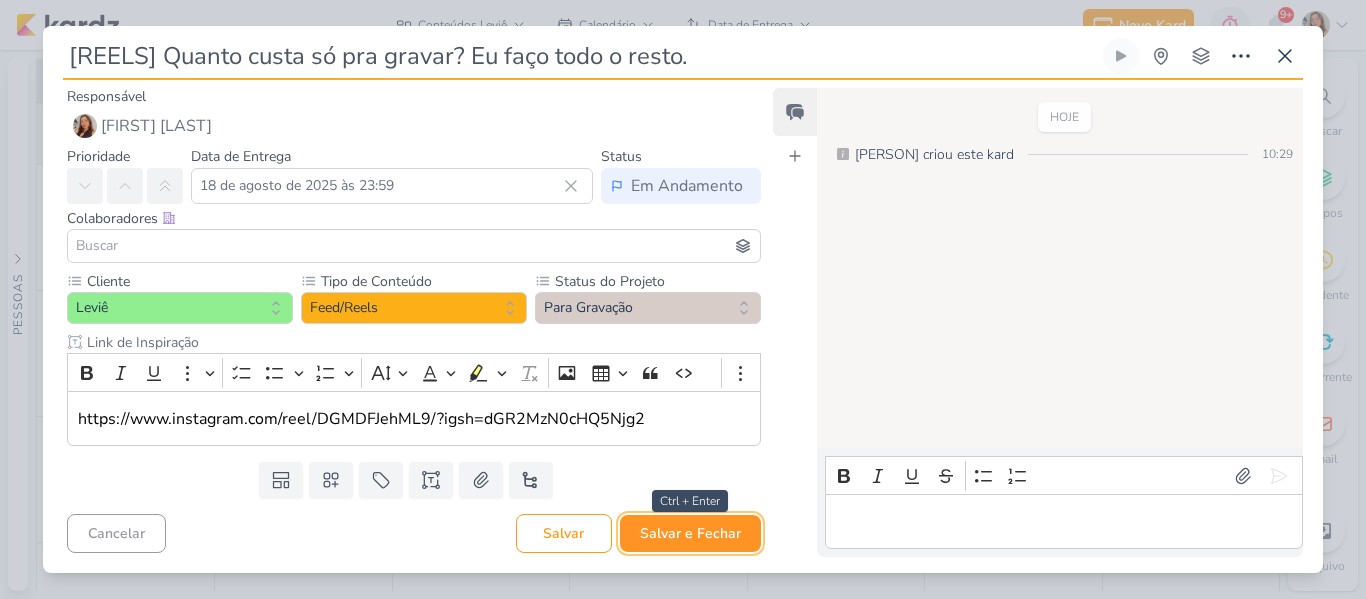 click on "Salvar e Fechar" at bounding box center (690, 533) 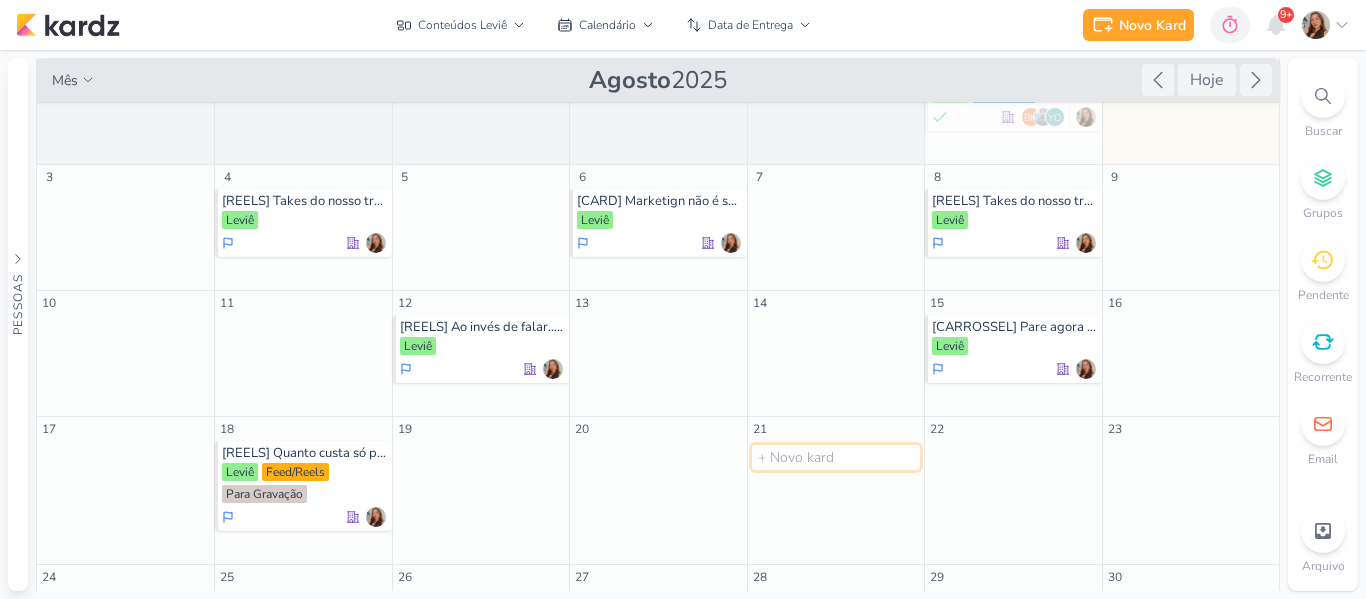 click at bounding box center [836, 457] 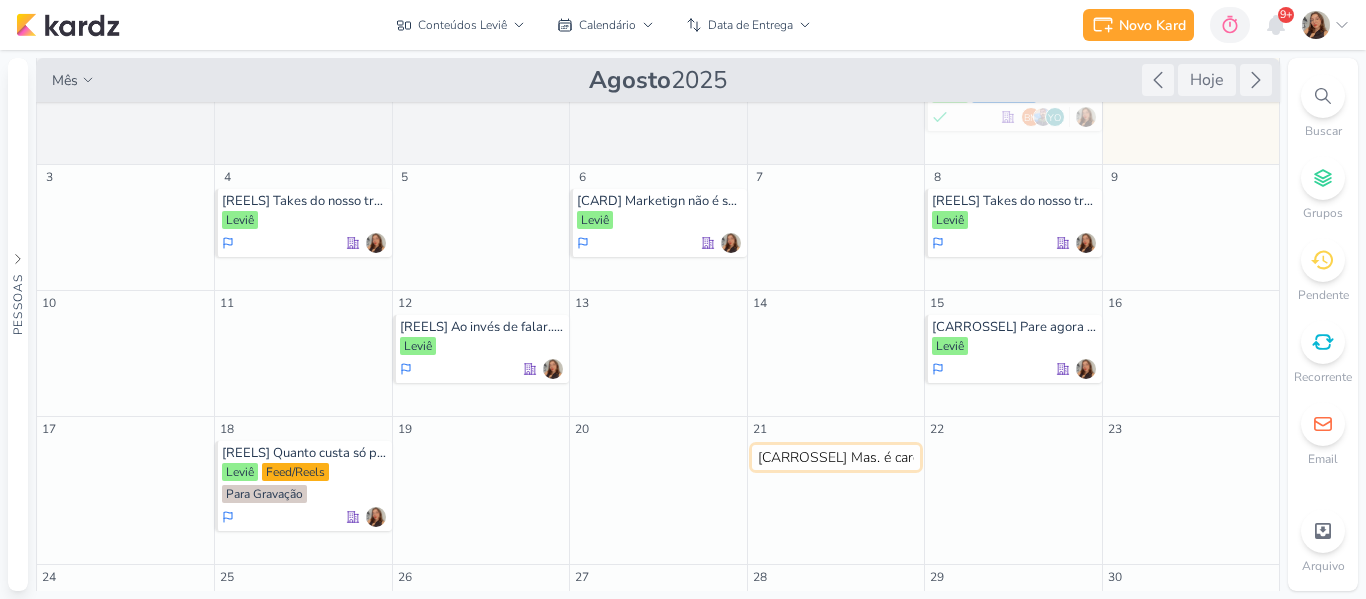 scroll, scrollTop: 0, scrollLeft: 234, axis: horizontal 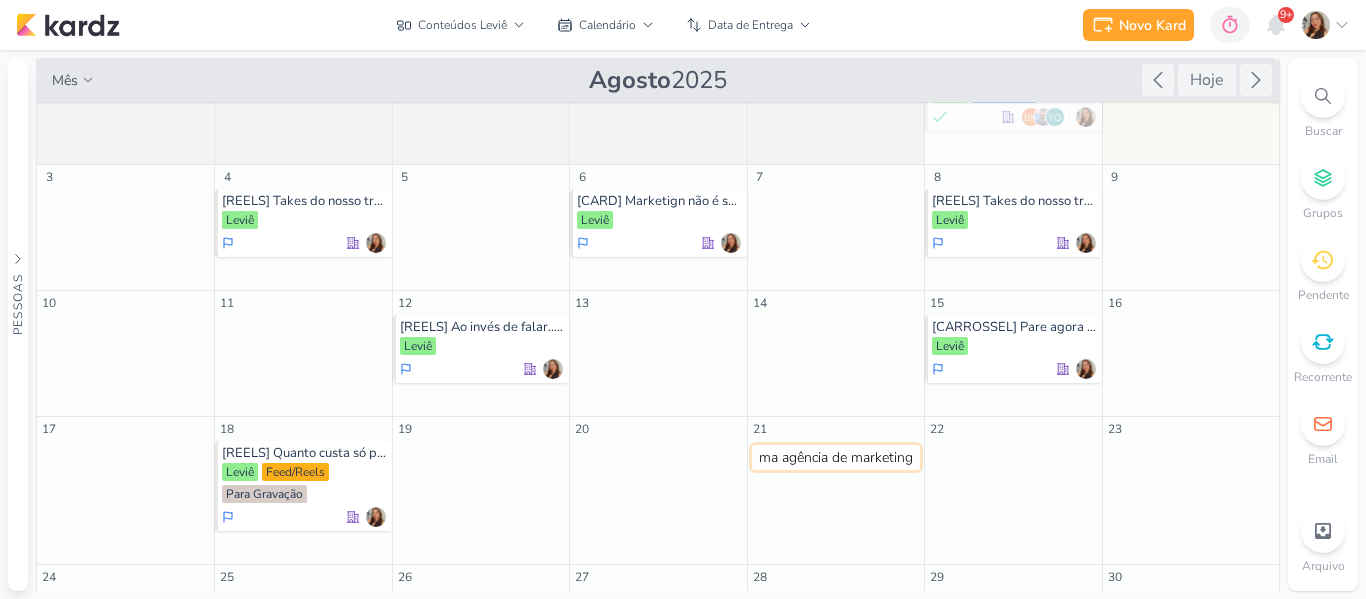 type 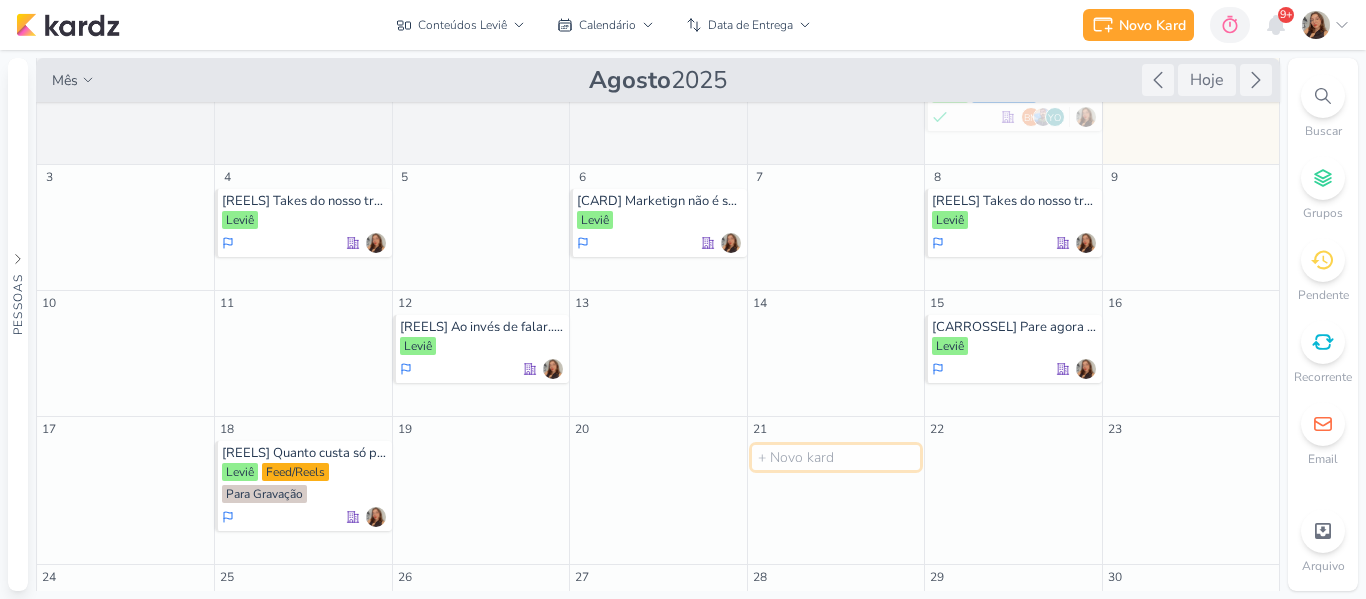 scroll, scrollTop: 0, scrollLeft: 0, axis: both 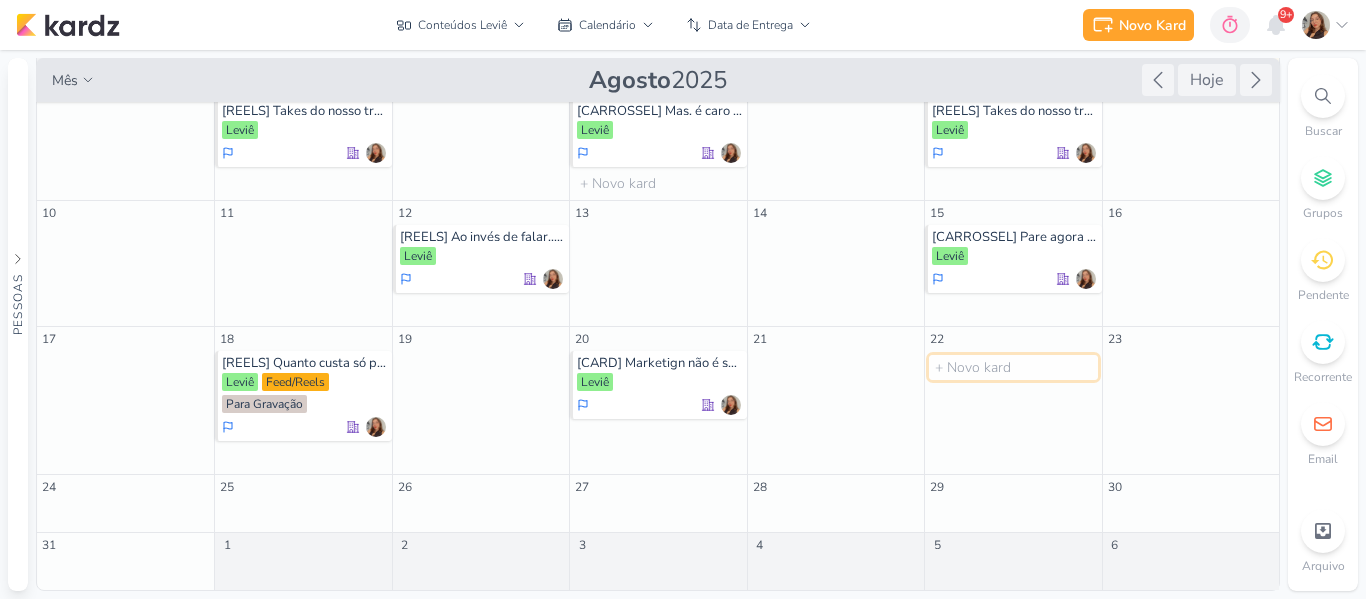 click at bounding box center [1013, 367] 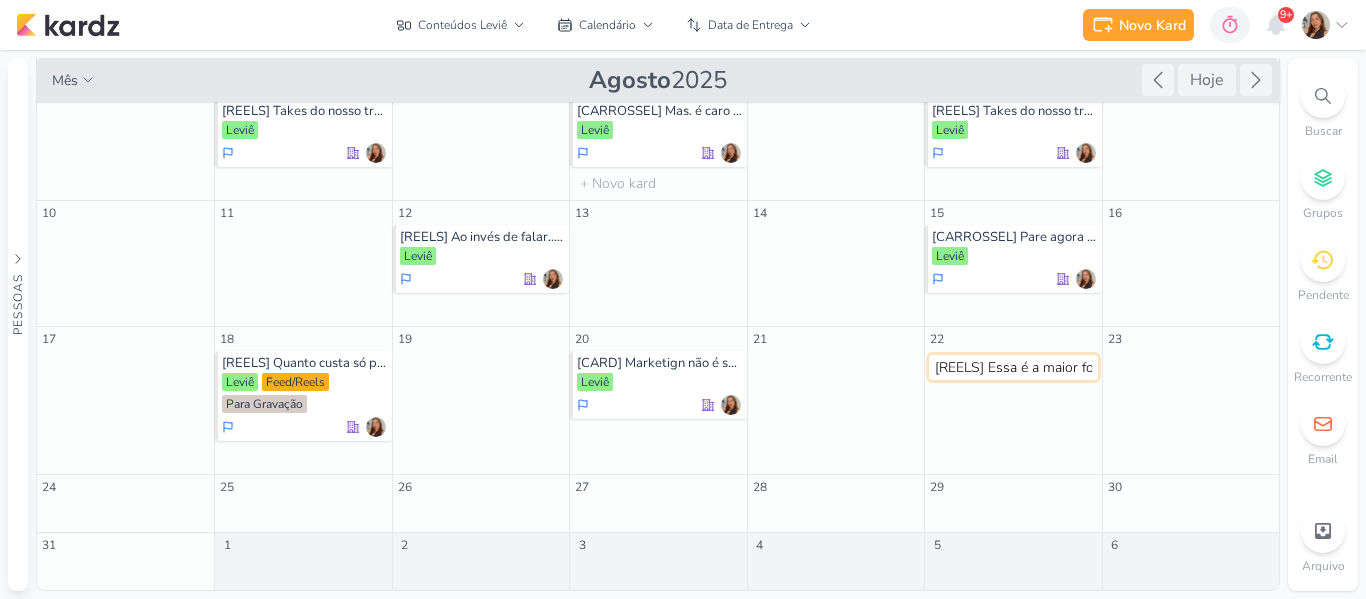 scroll, scrollTop: 0, scrollLeft: 315, axis: horizontal 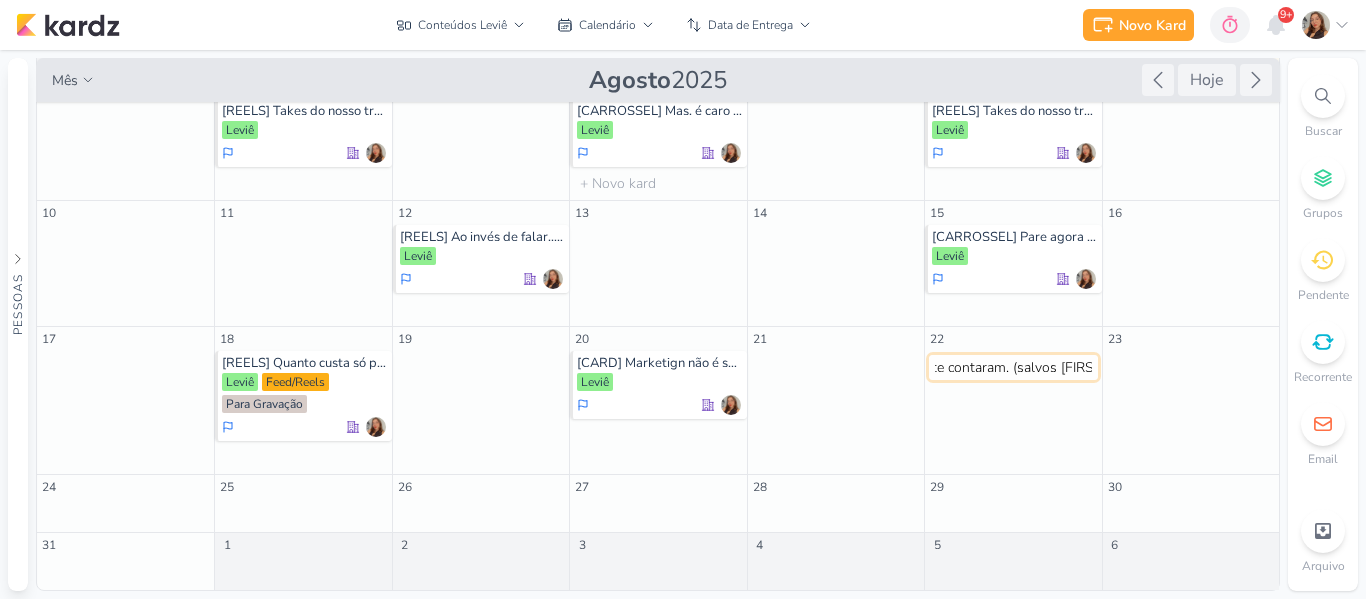 type 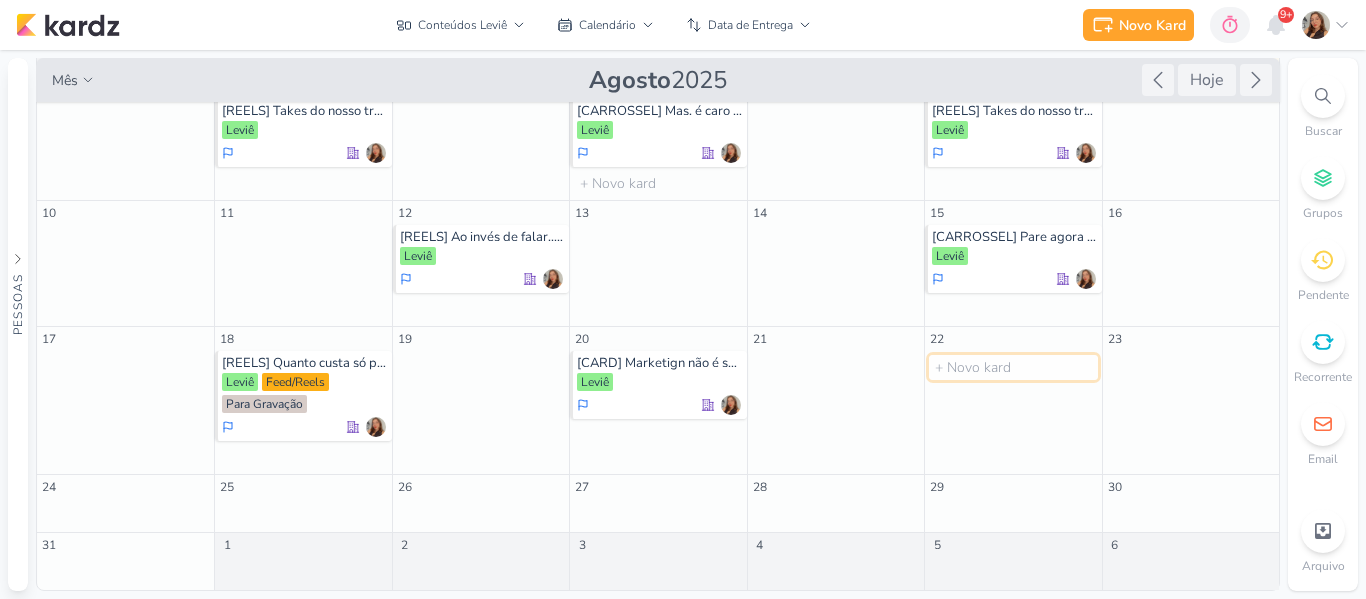 scroll, scrollTop: 0, scrollLeft: 0, axis: both 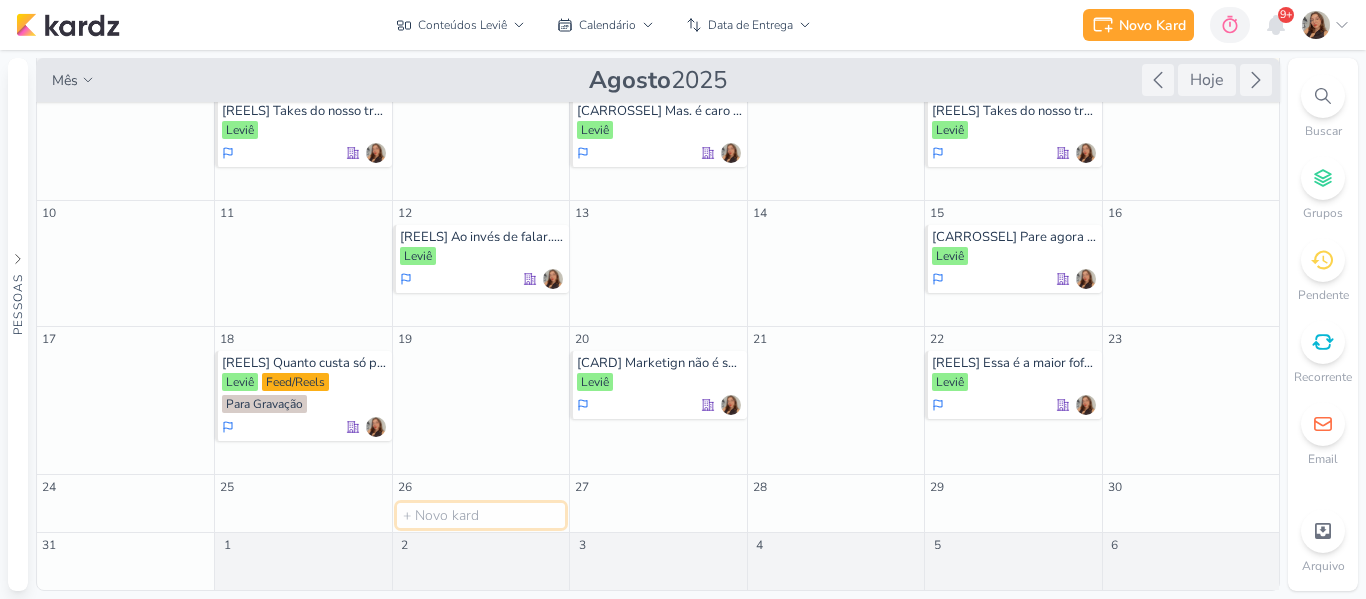 click at bounding box center [481, 515] 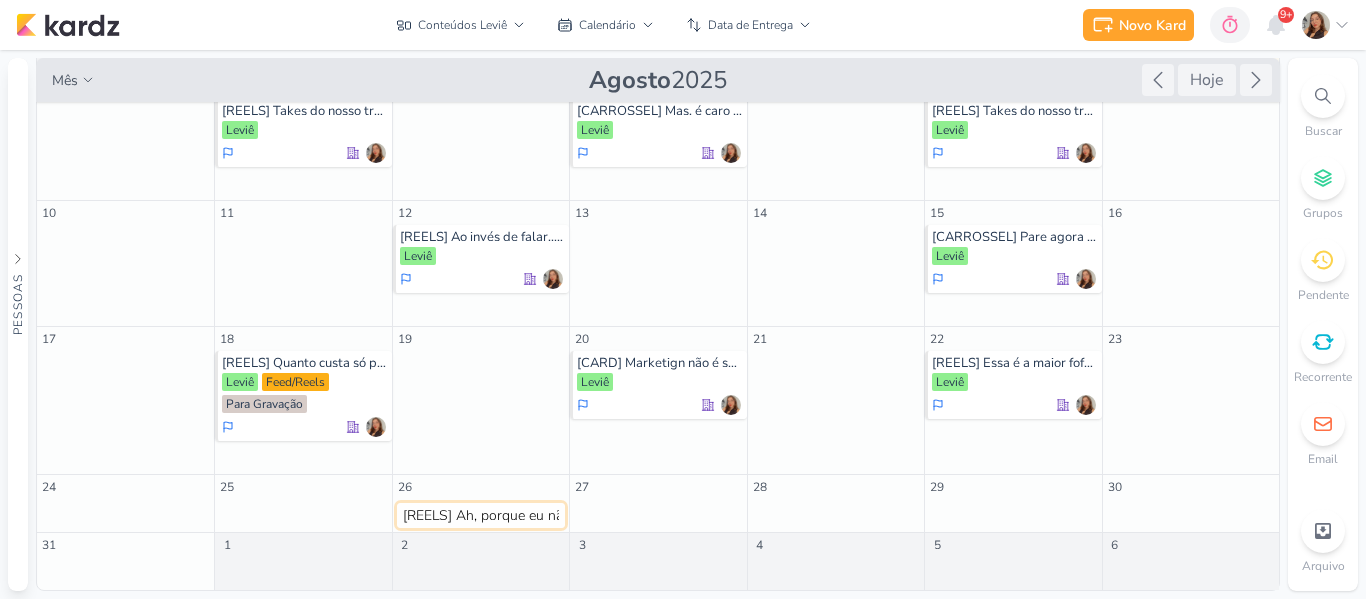 scroll, scrollTop: 0, scrollLeft: 220, axis: horizontal 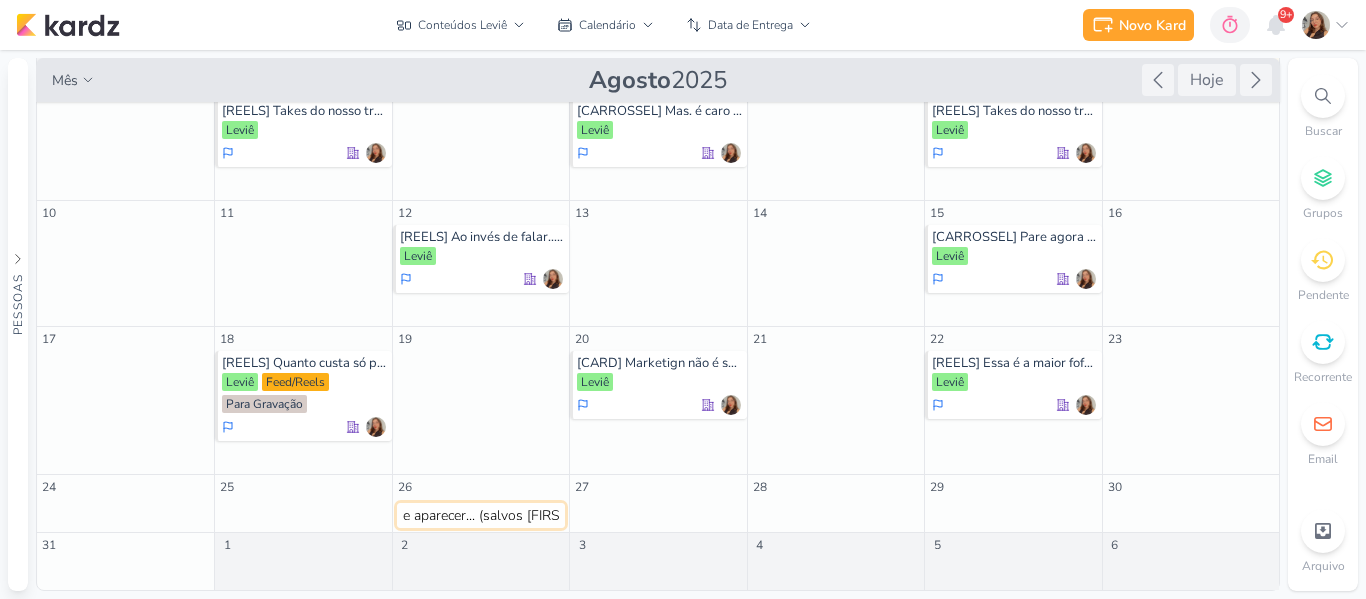 type 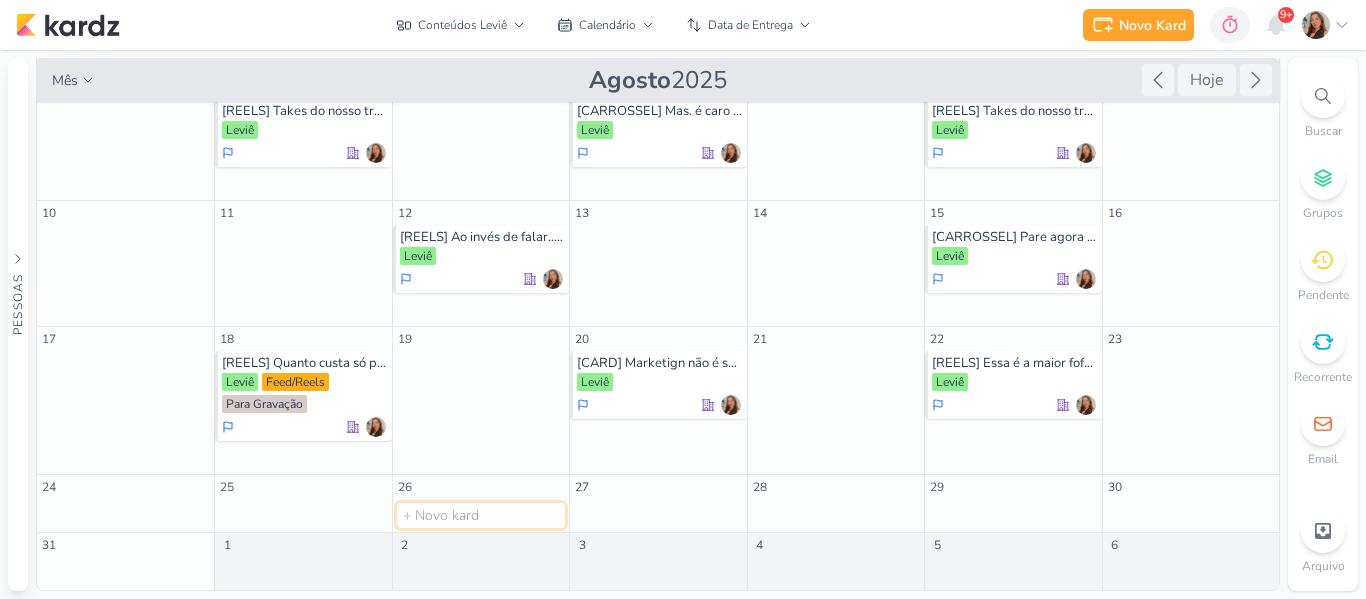scroll, scrollTop: 0, scrollLeft: 0, axis: both 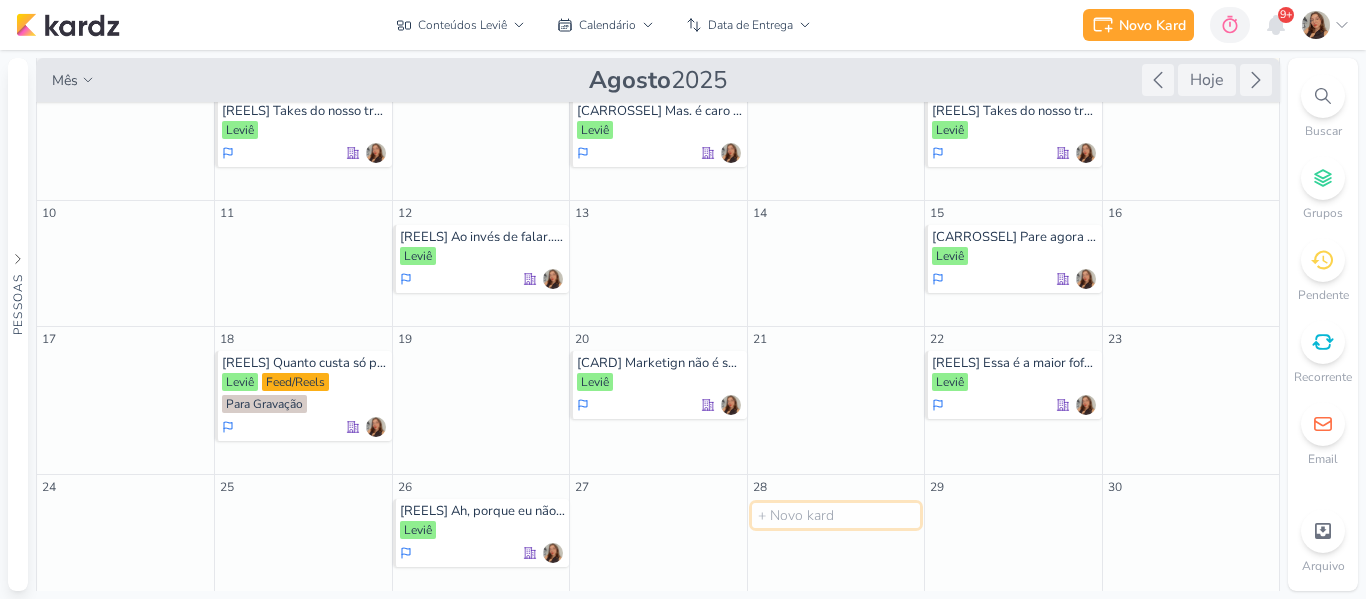 click at bounding box center [836, 515] 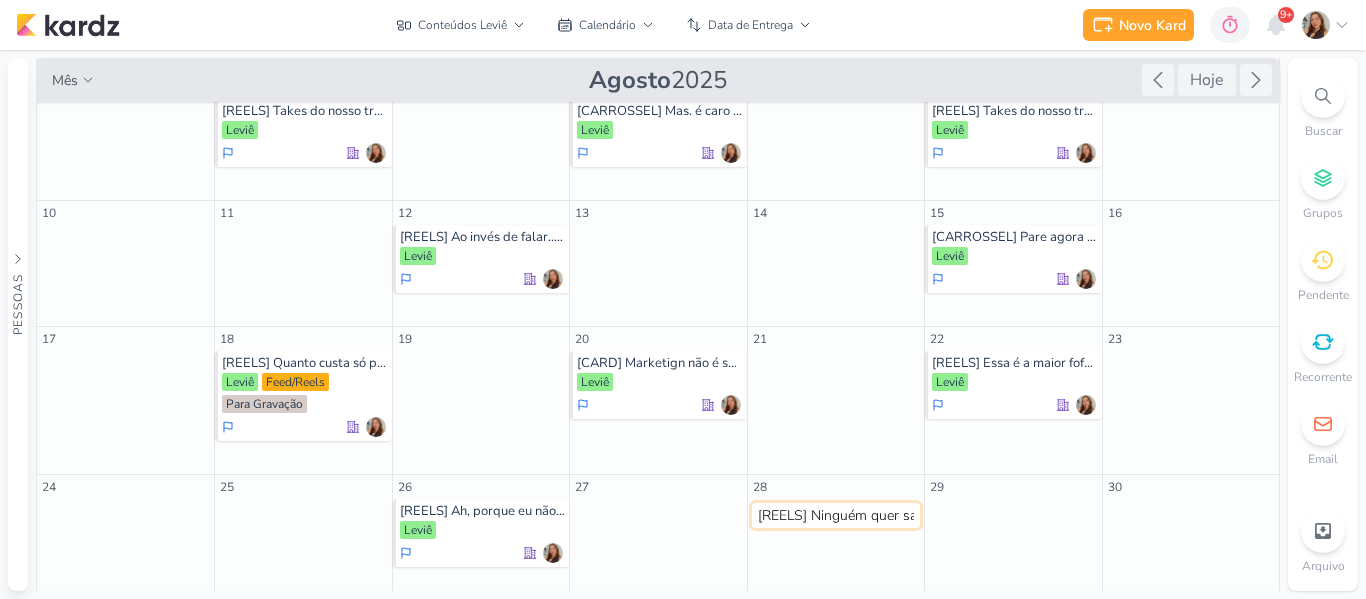 scroll, scrollTop: 0, scrollLeft: 178, axis: horizontal 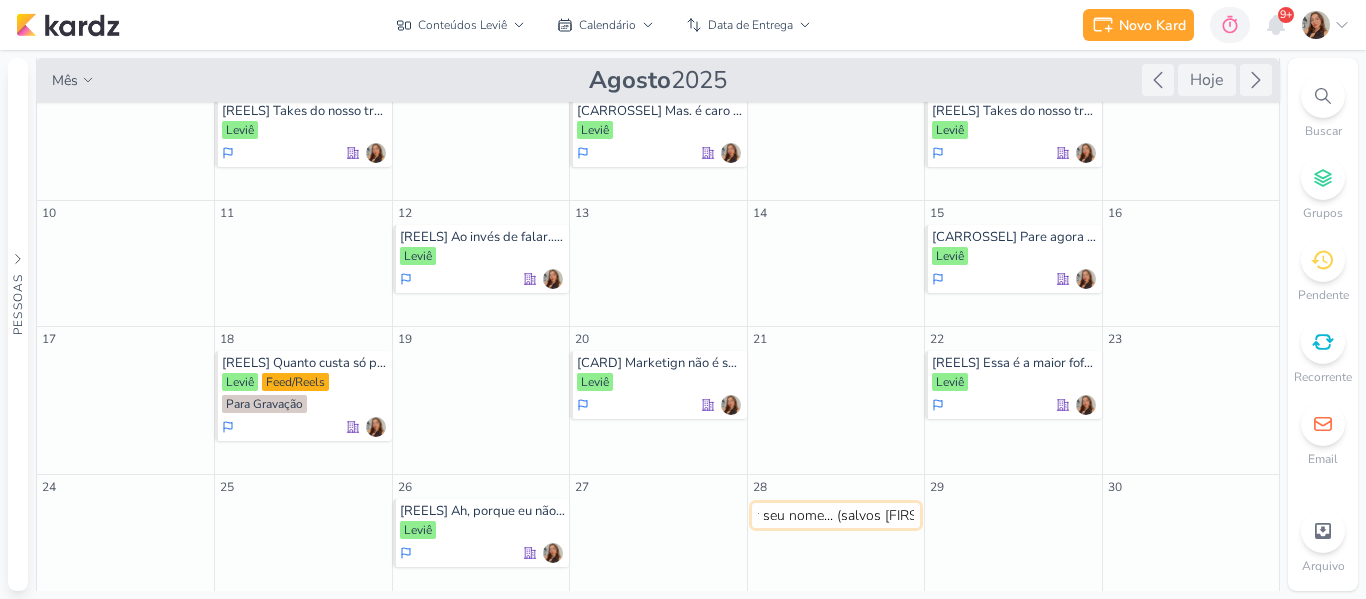 type 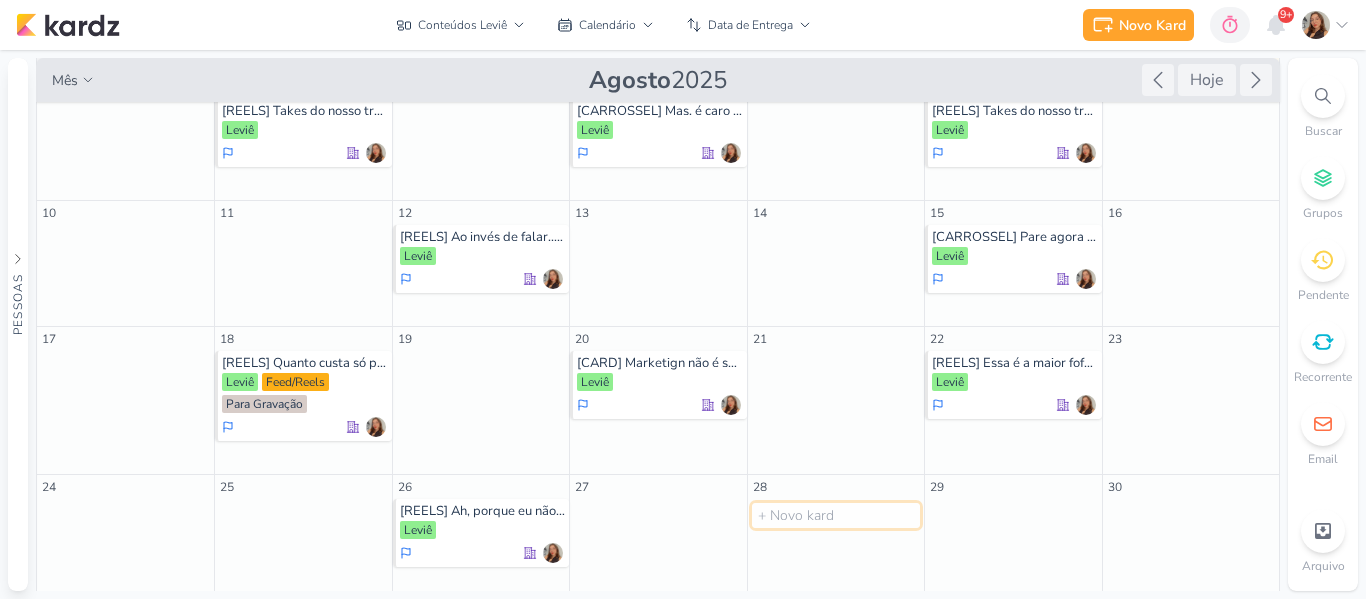 scroll, scrollTop: 0, scrollLeft: 0, axis: both 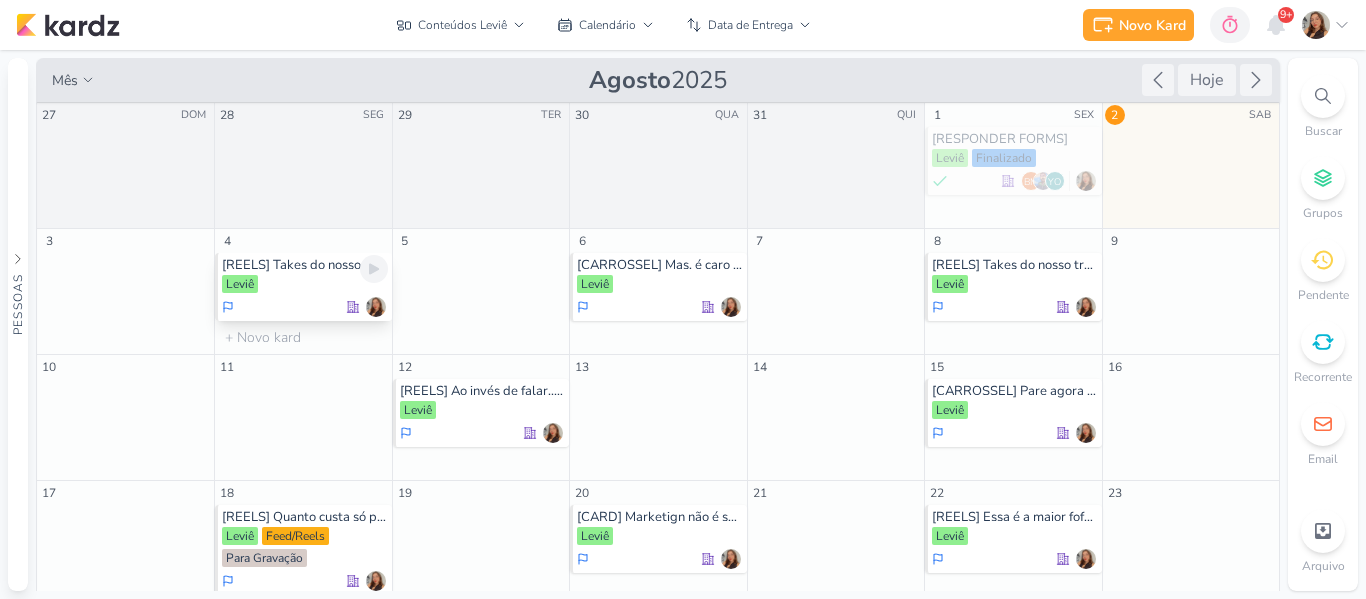 click on "[REELS] Takes do nosso trabalho no evento da Foca nas Finanças.
[FIRST]" at bounding box center (303, 287) 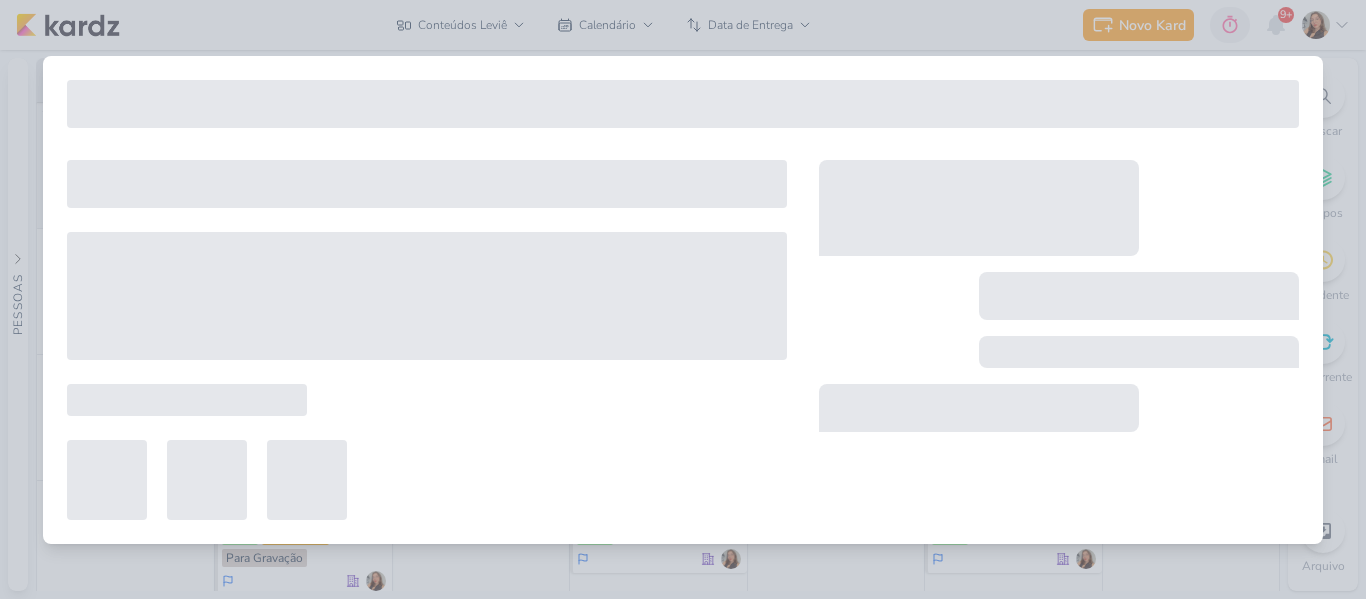 type on "[REELS] Takes do nosso trabalho no evento da Foca nas Finanças." 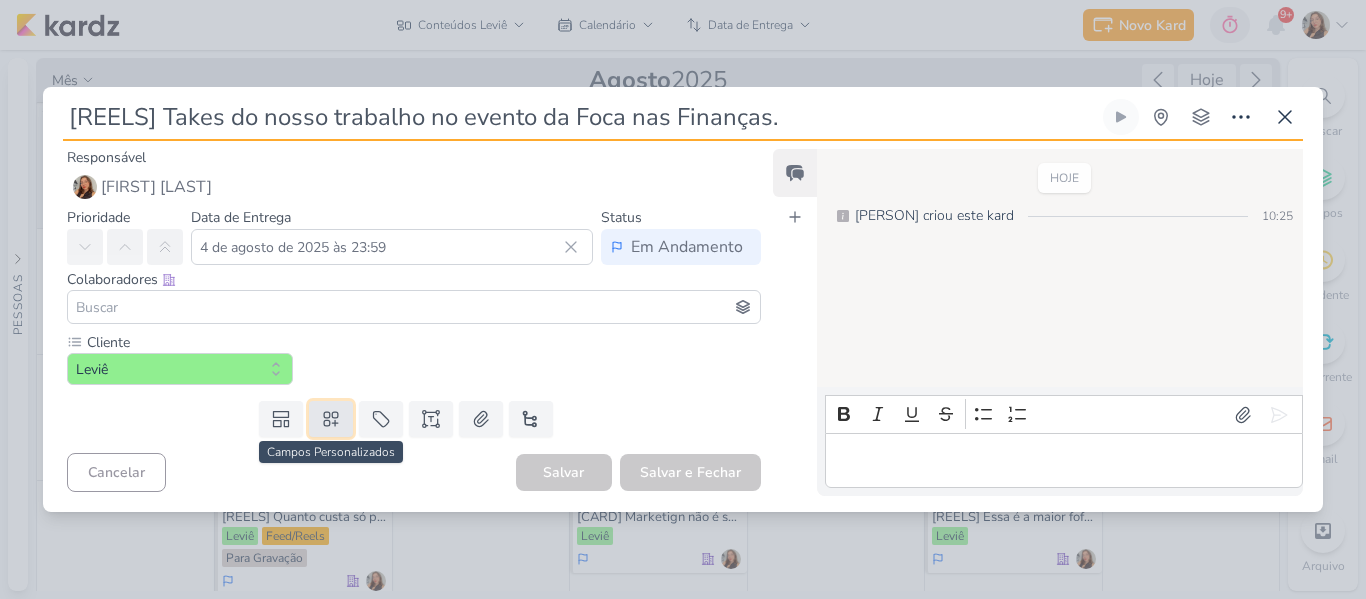 click 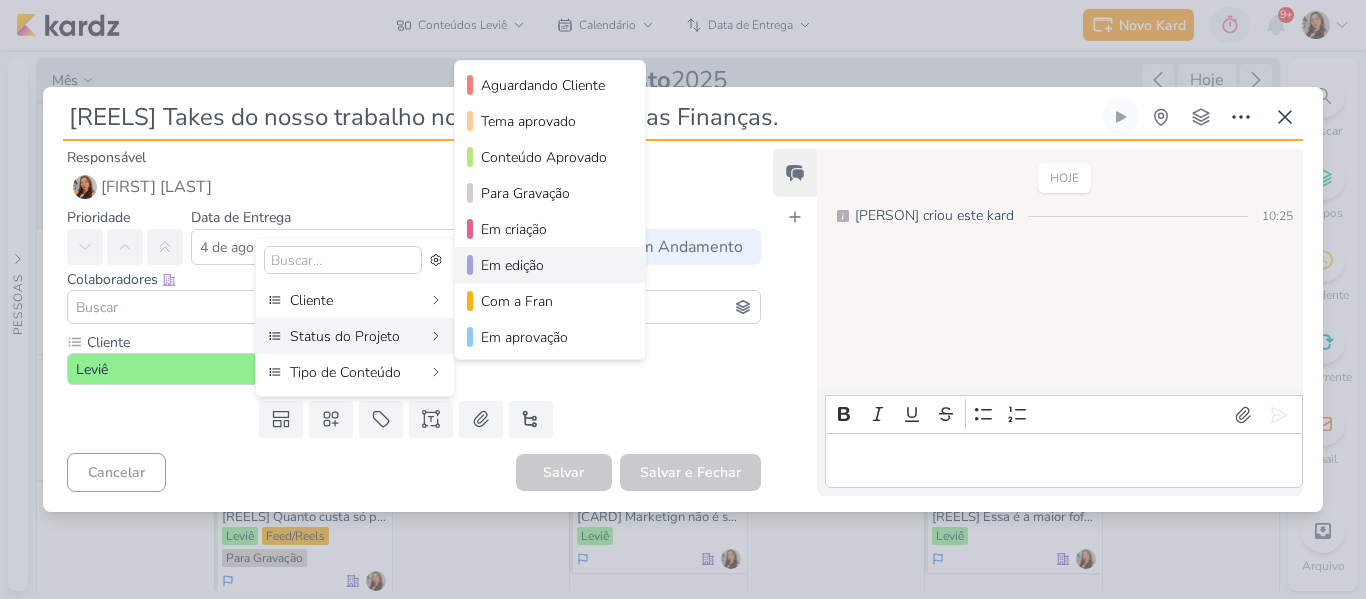 click on "Em edição" at bounding box center [551, 265] 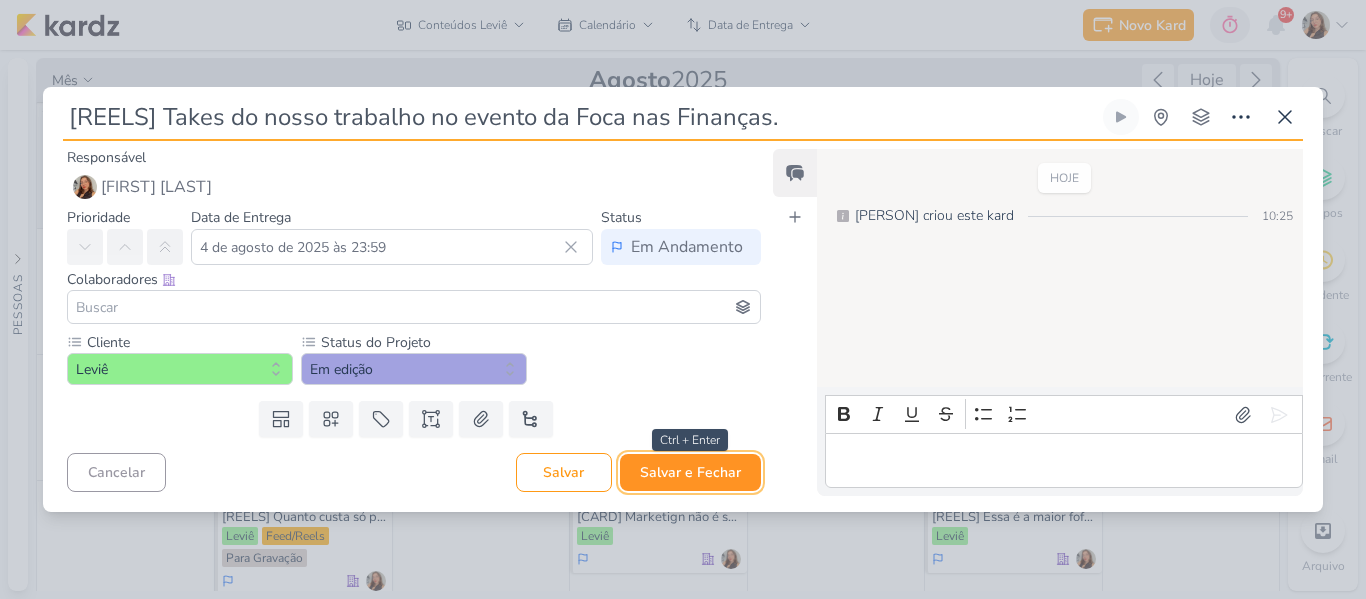 click on "Salvar e Fechar" at bounding box center [690, 472] 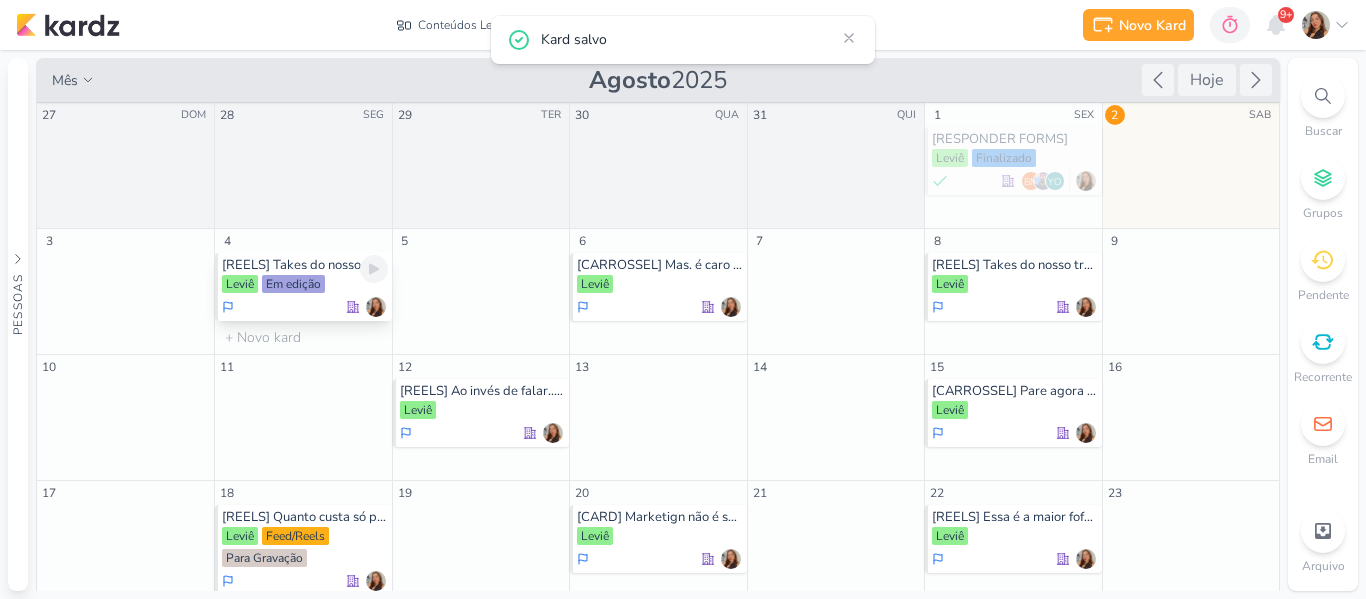 click on "Em edição" at bounding box center (293, 284) 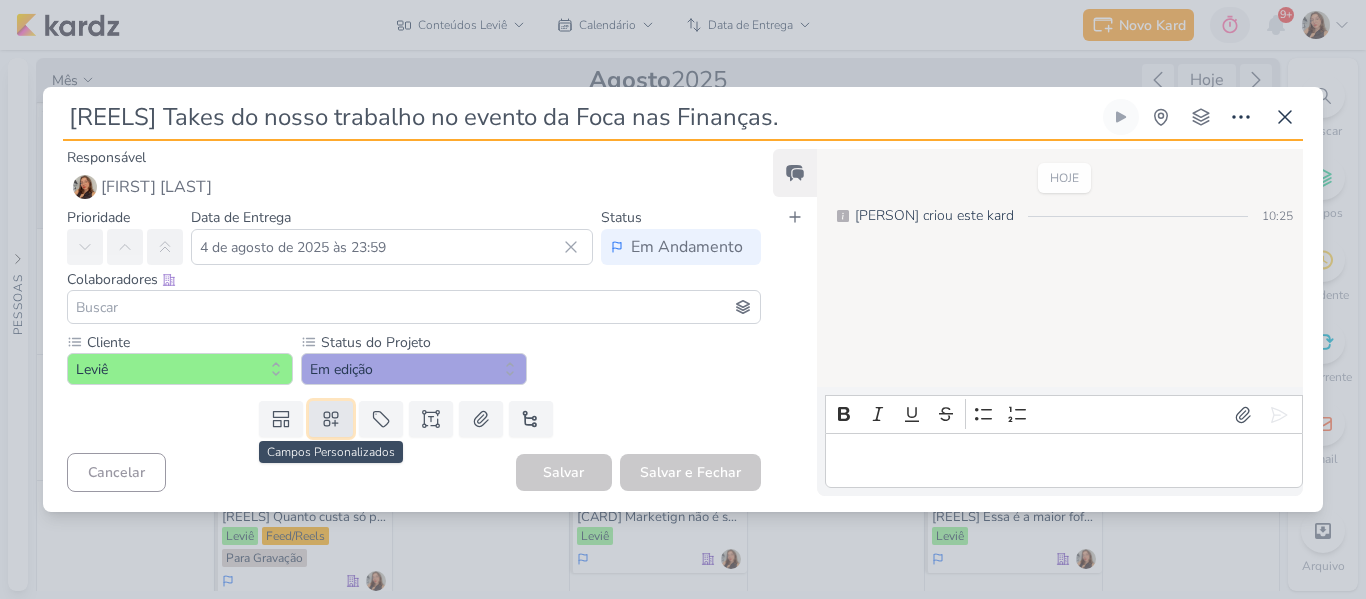 click at bounding box center [331, 419] 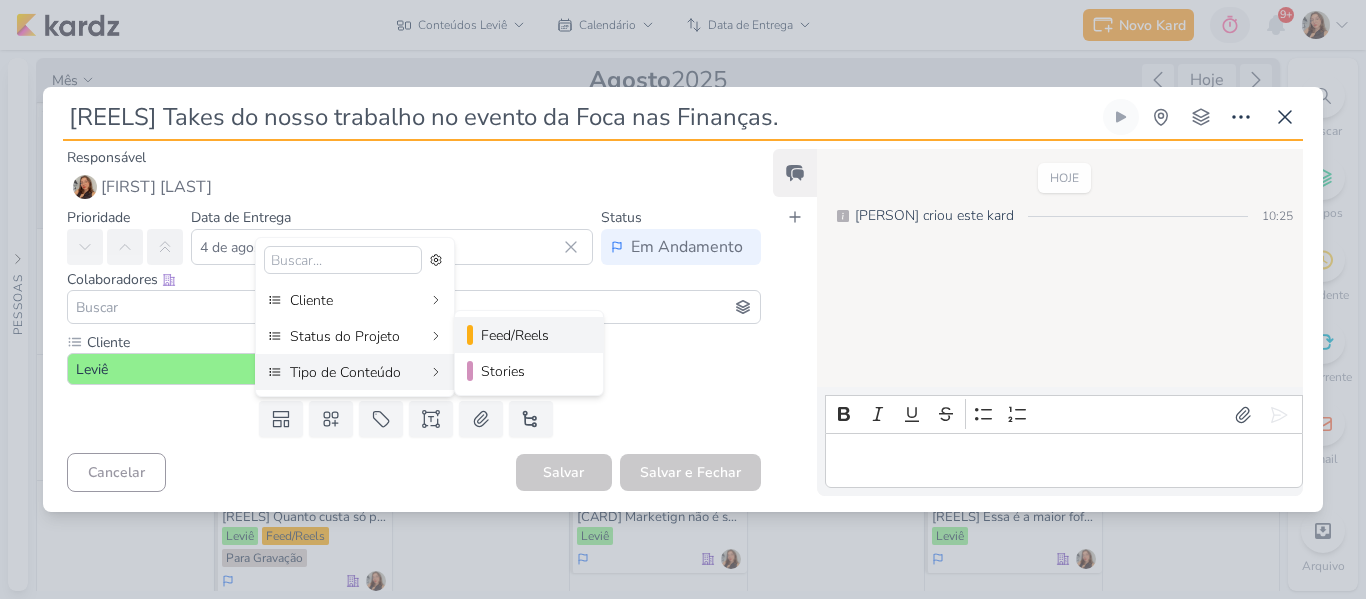 click on "Feed/Reels" at bounding box center [530, 335] 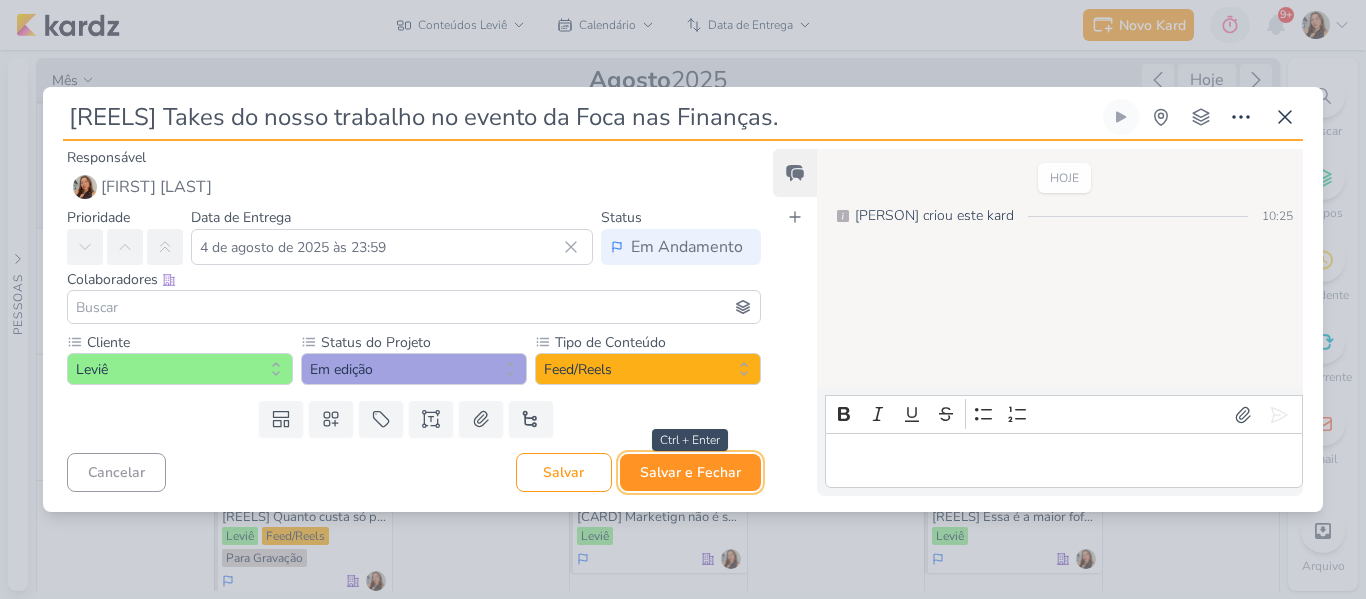 click on "Salvar e Fechar" at bounding box center [690, 472] 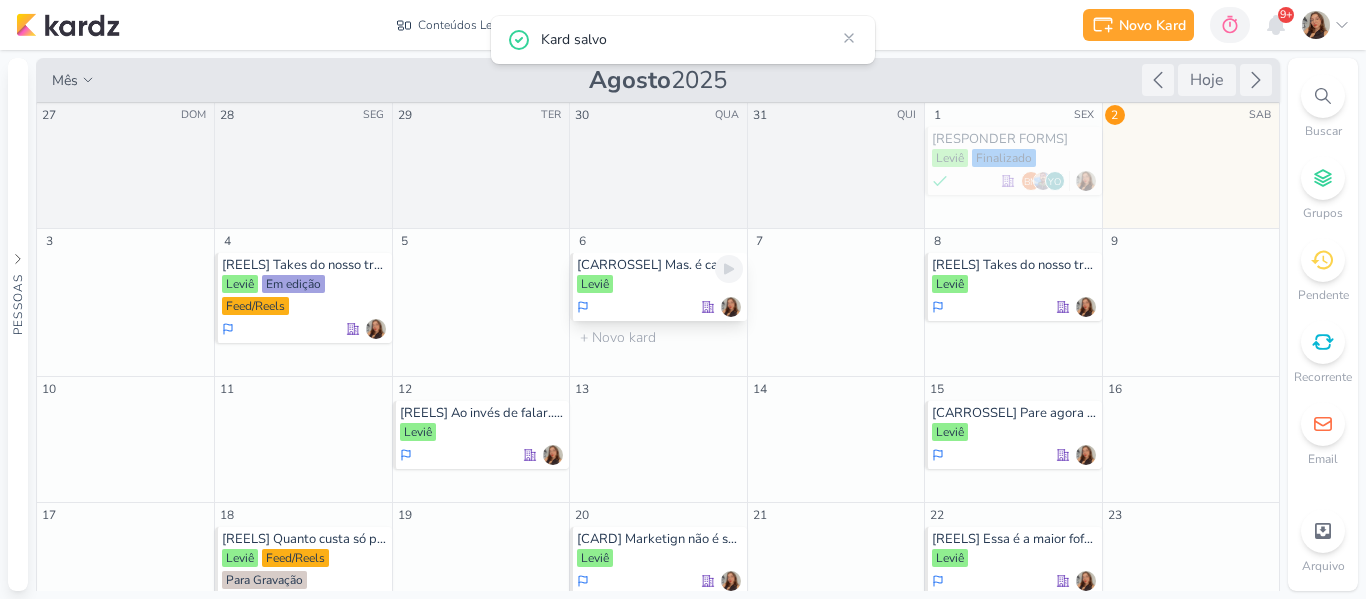 click on "[CARROSSEL] Mas. é caro contratar uma agência de marketing." at bounding box center (659, 265) 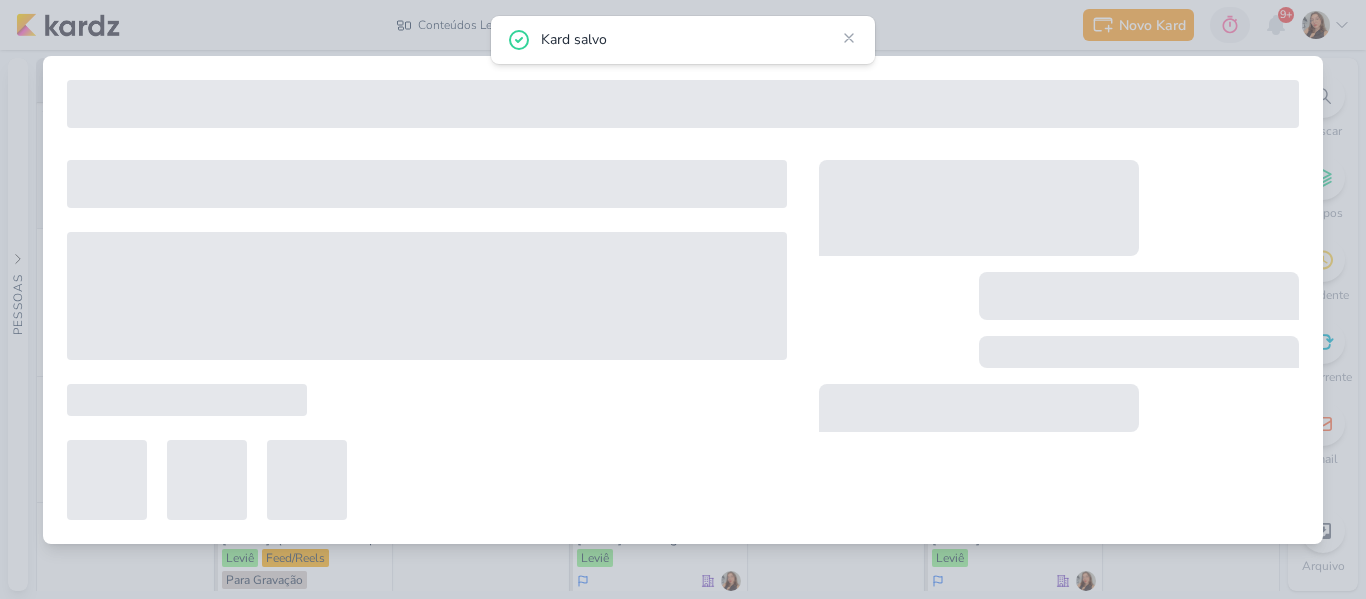 type on "[CARROSSEL] Mas. é caro contratar uma agência de marketing." 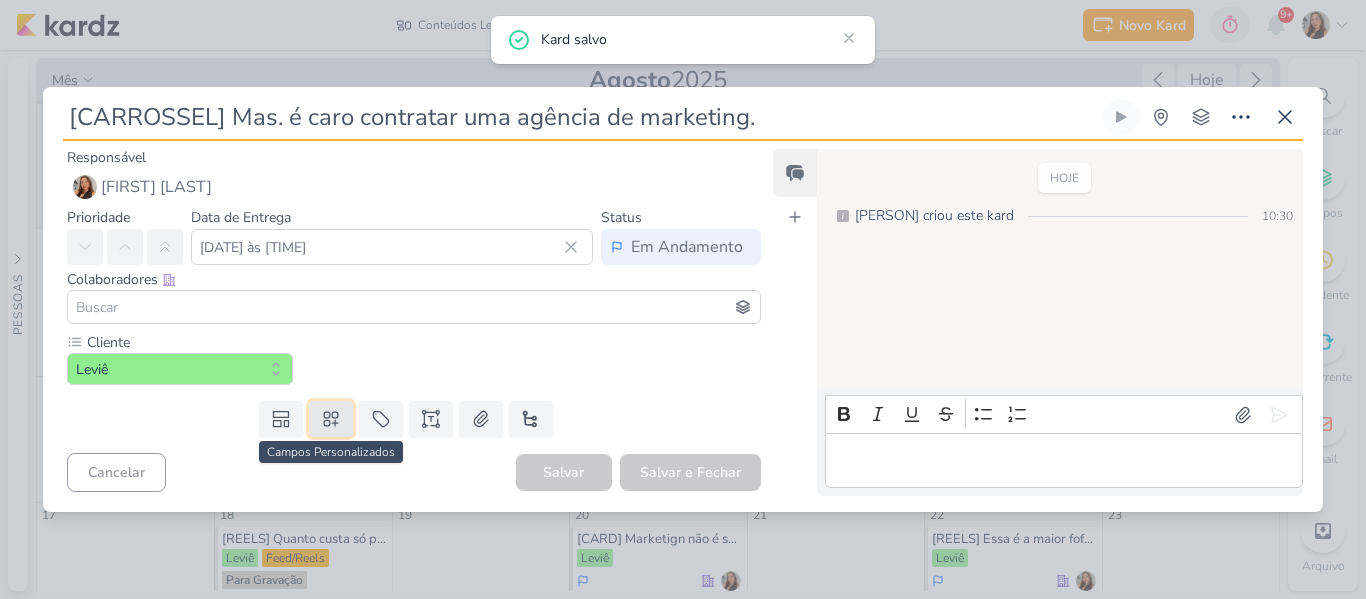 click 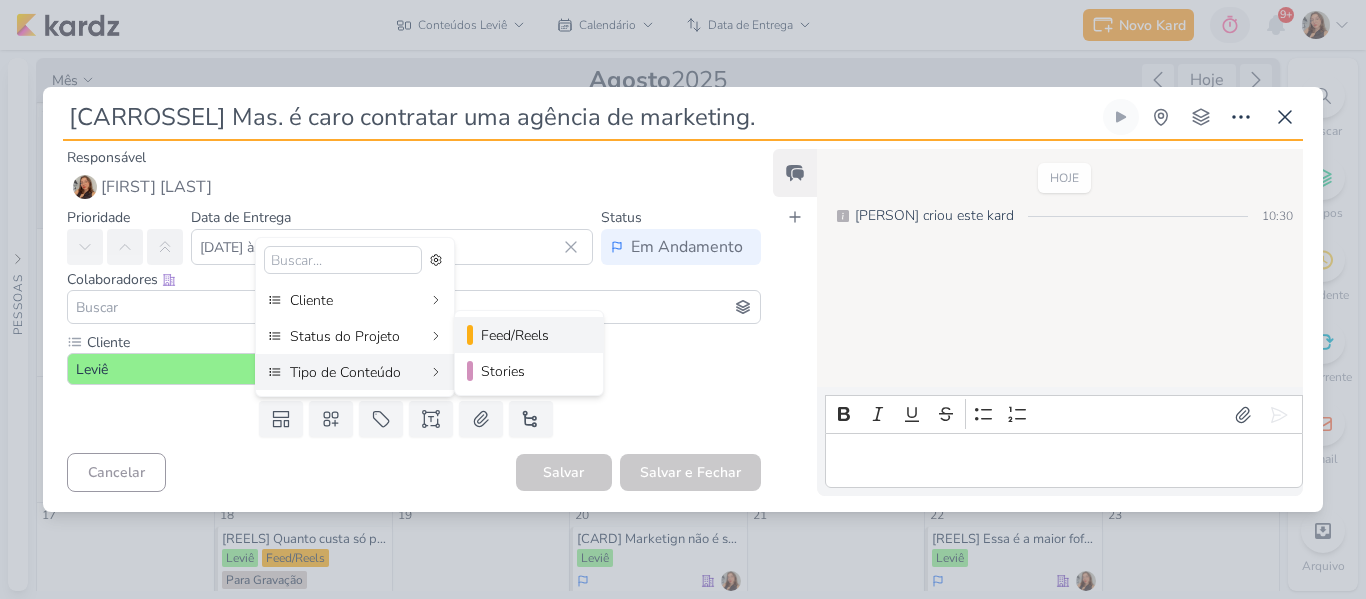 click on "Feed/Reels" at bounding box center (530, 335) 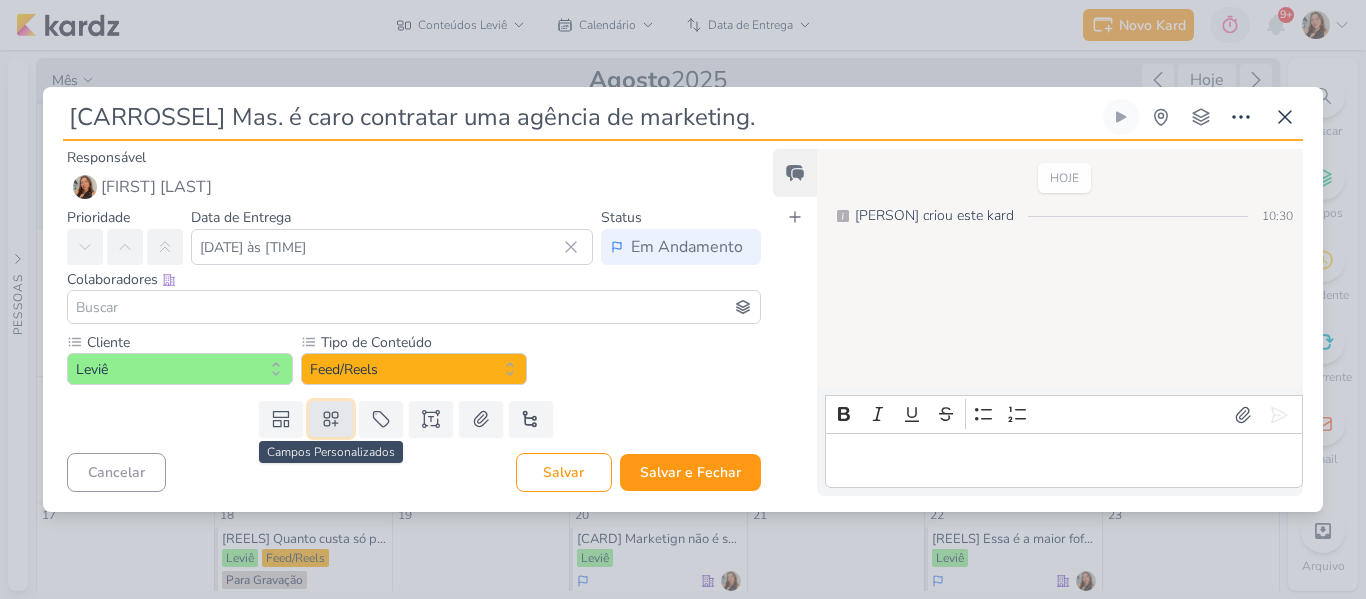 click at bounding box center (331, 419) 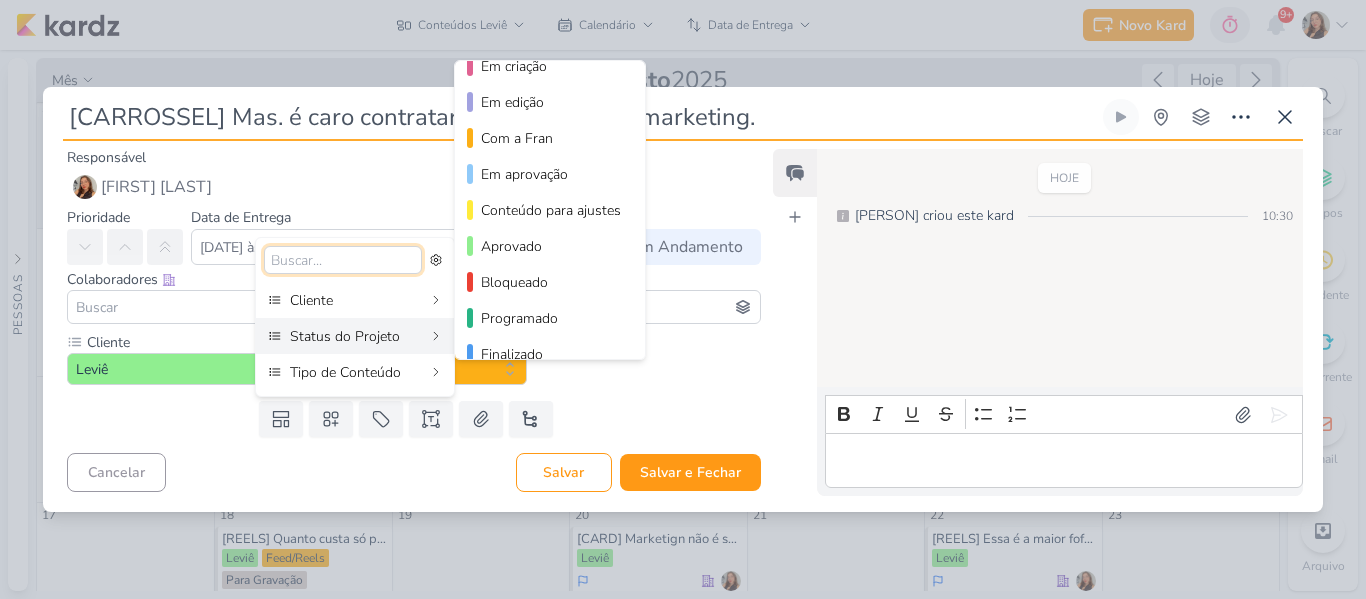 scroll, scrollTop: 182, scrollLeft: 0, axis: vertical 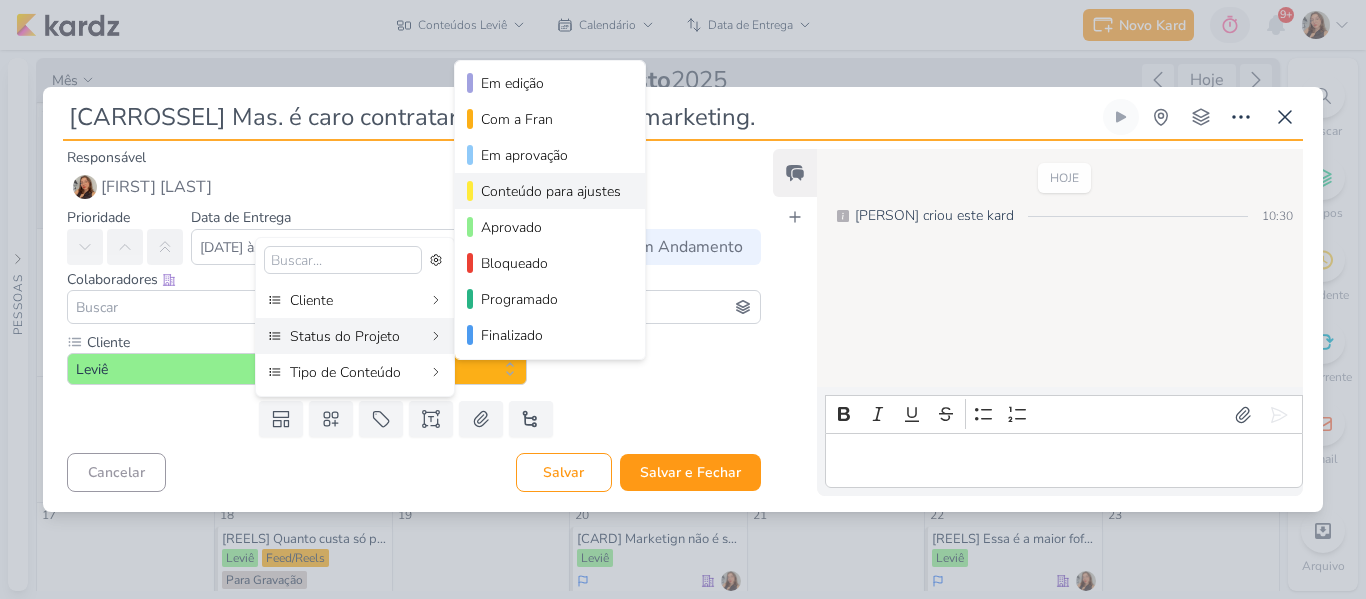 click on "Conteúdo para ajustes" at bounding box center [551, 191] 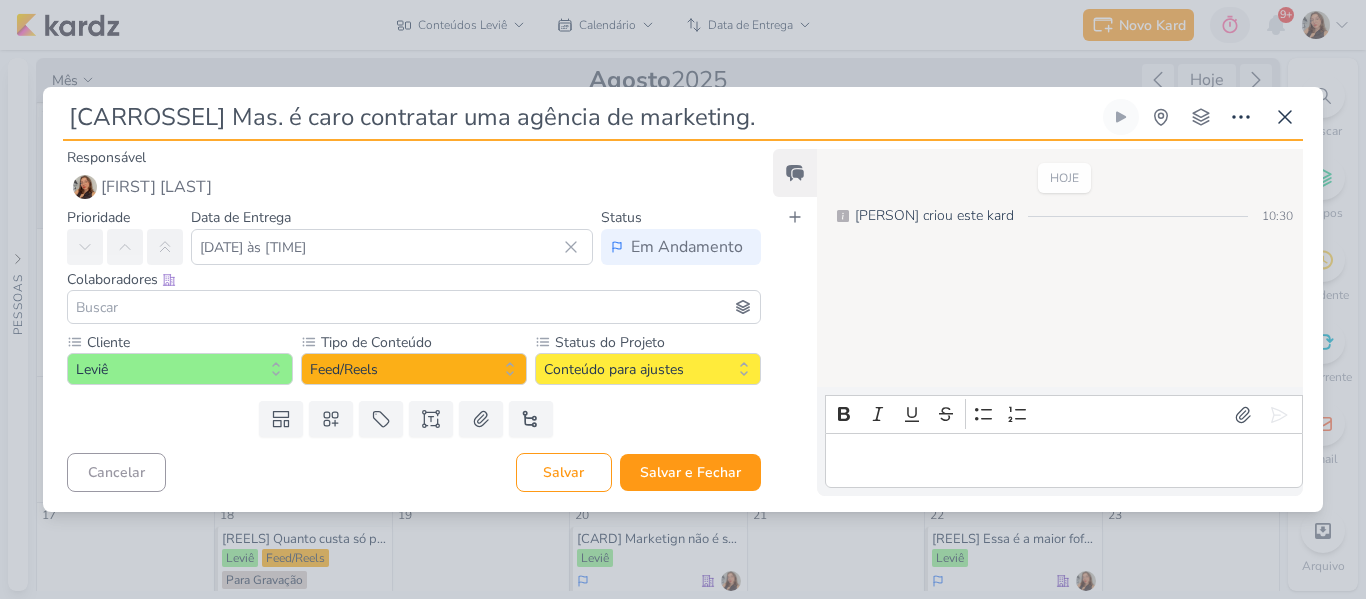 click at bounding box center (414, 307) 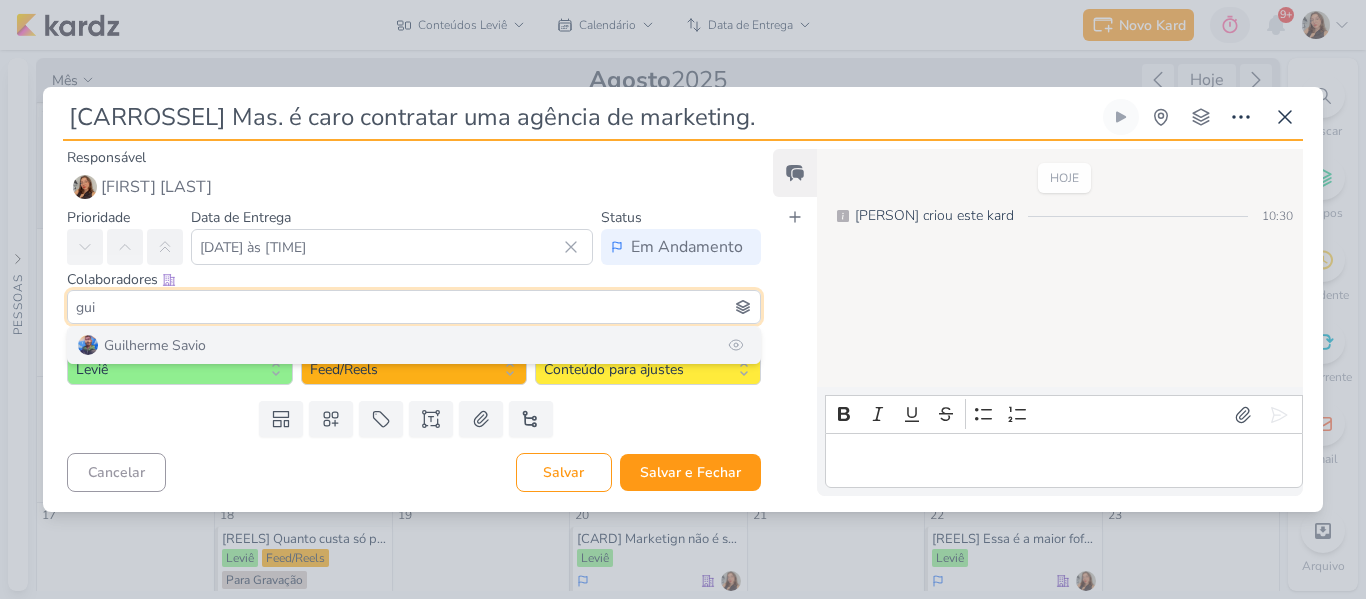 type on "gui" 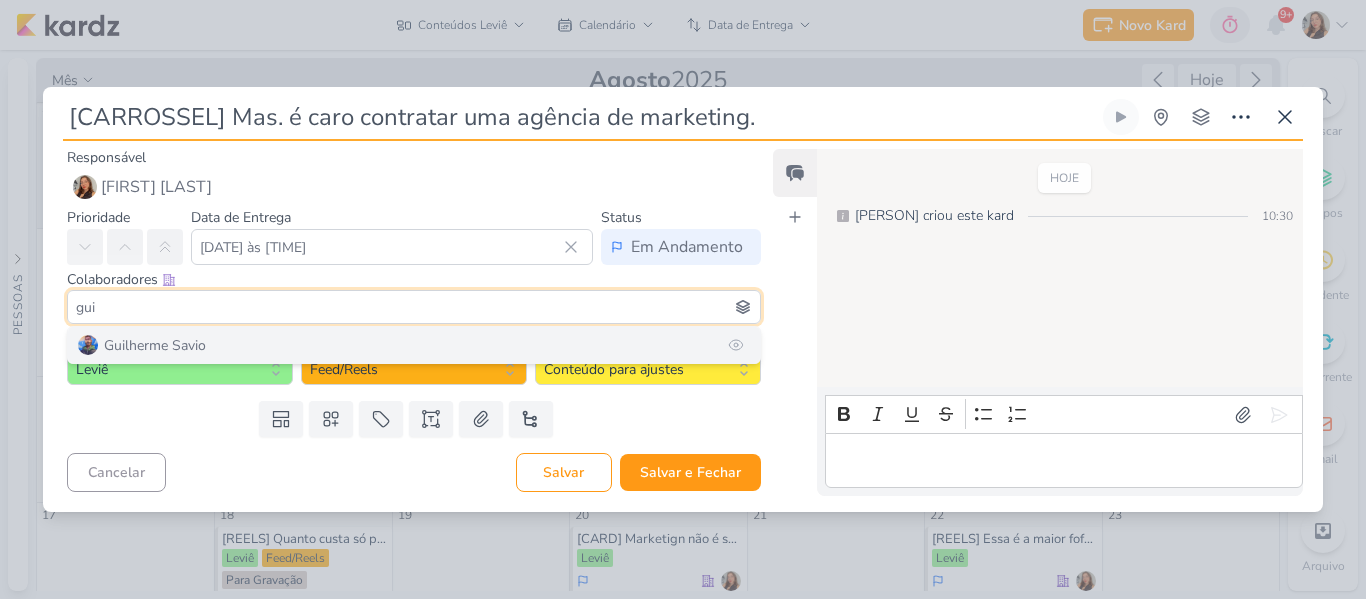click on "Guilherme Savio" at bounding box center (414, 345) 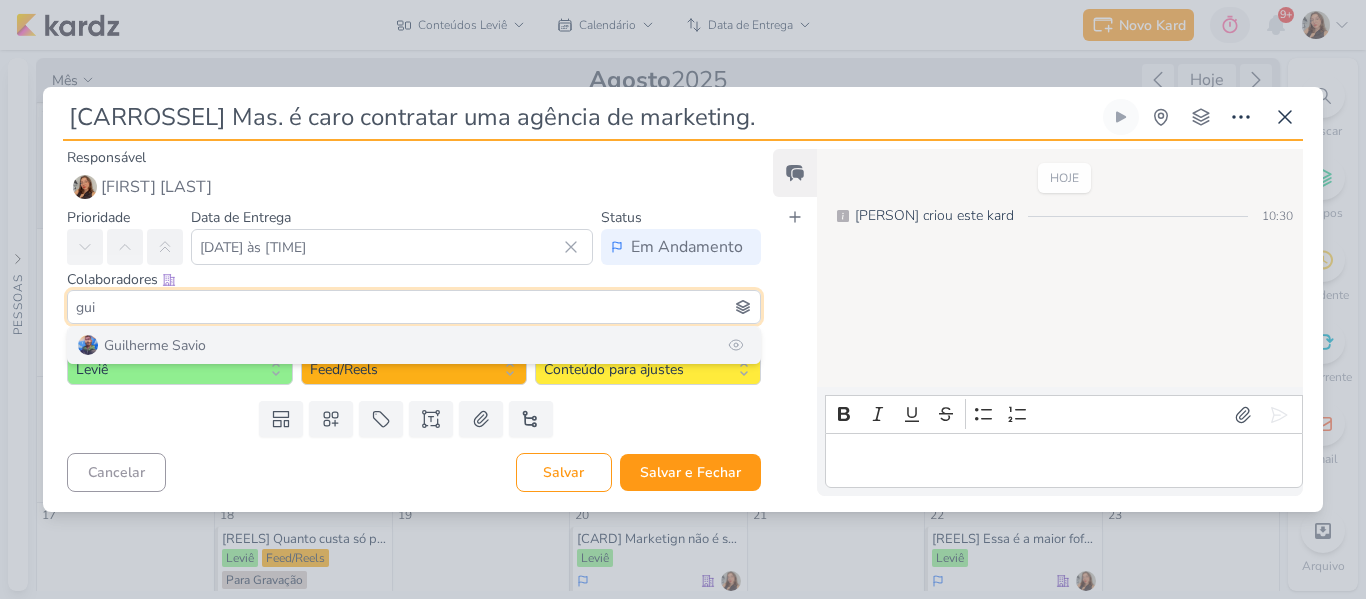 type 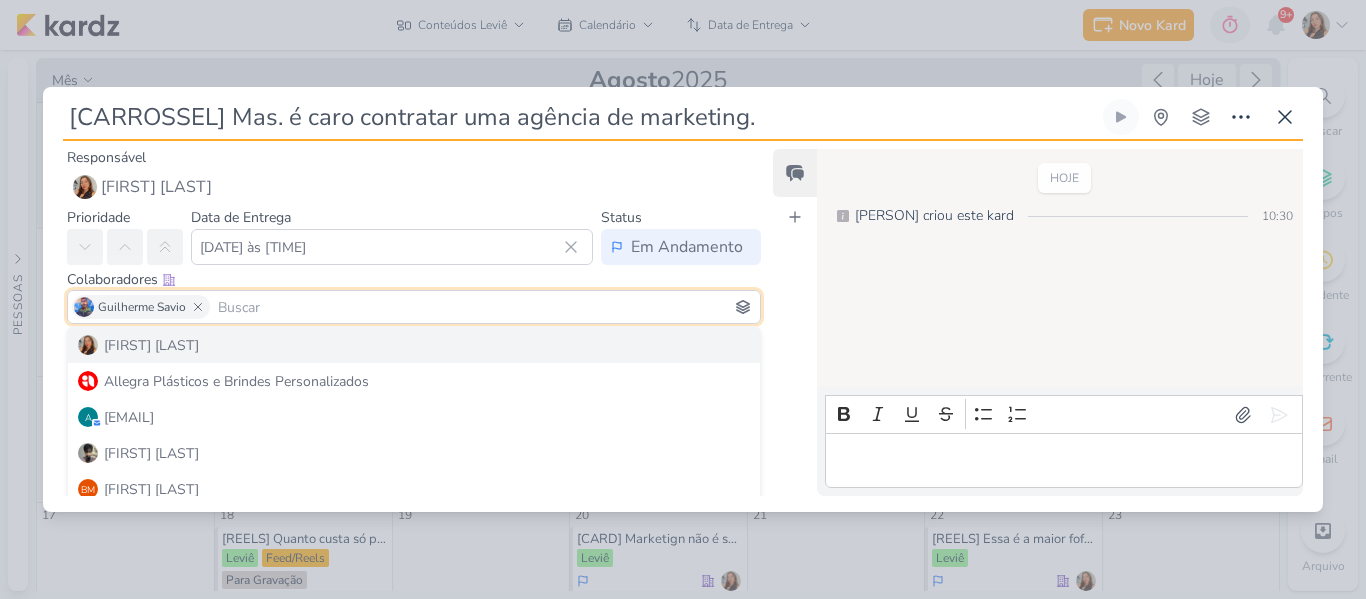 click on "Feed
Atrelar email
Solte o email para atrelar ao kard" at bounding box center (795, 322) 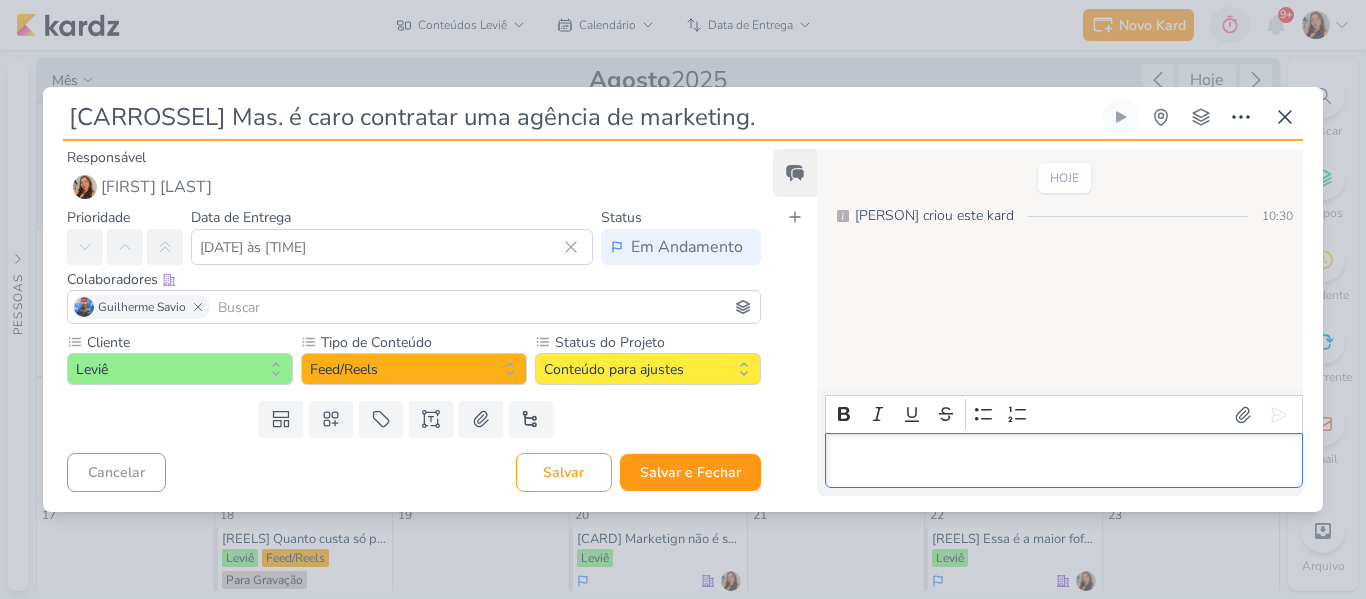 click at bounding box center (1063, 461) 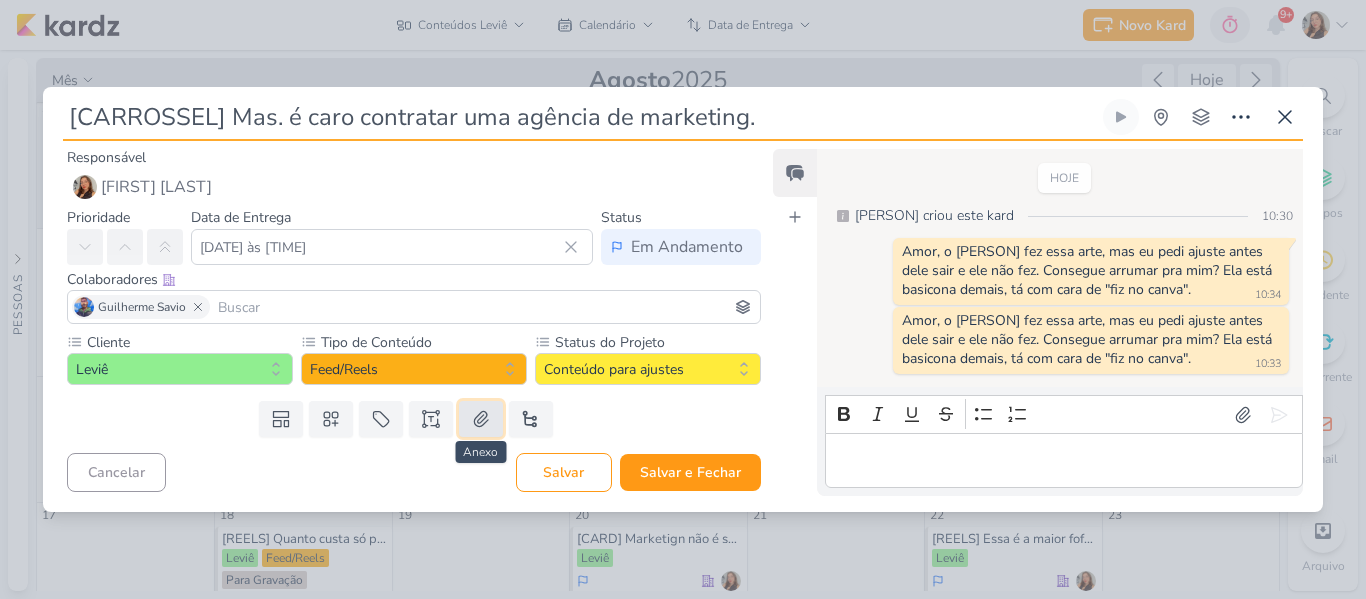 click at bounding box center (481, 419) 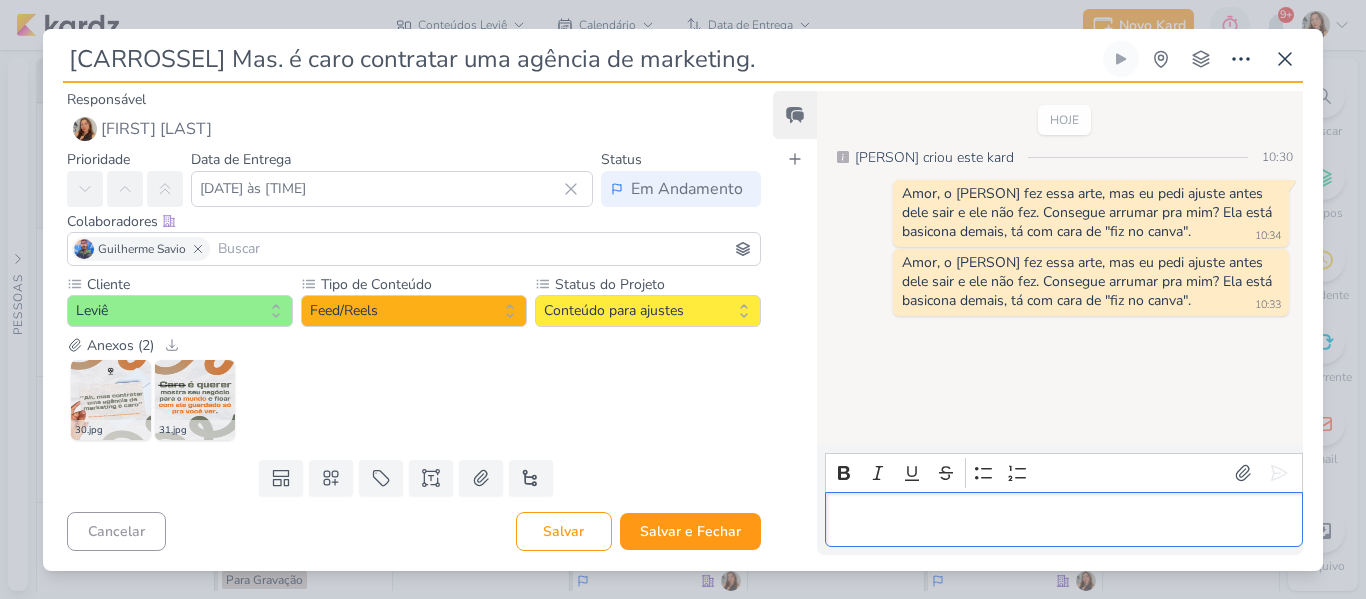 click at bounding box center (1063, 519) 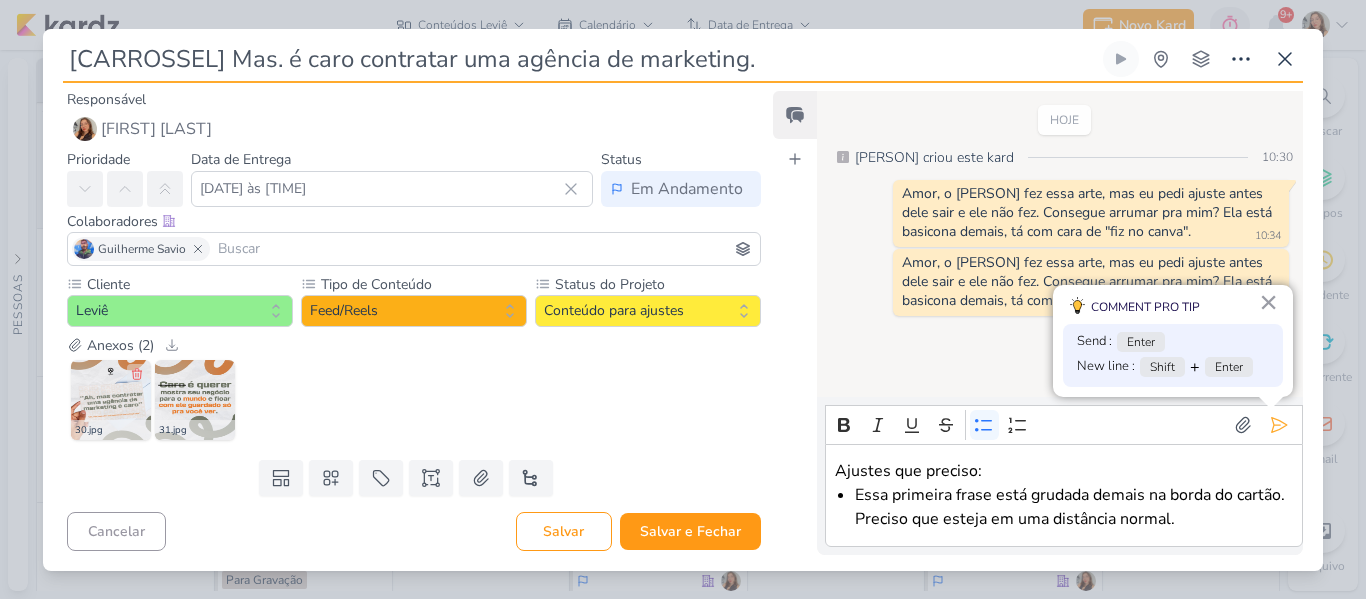 click at bounding box center (111, 400) 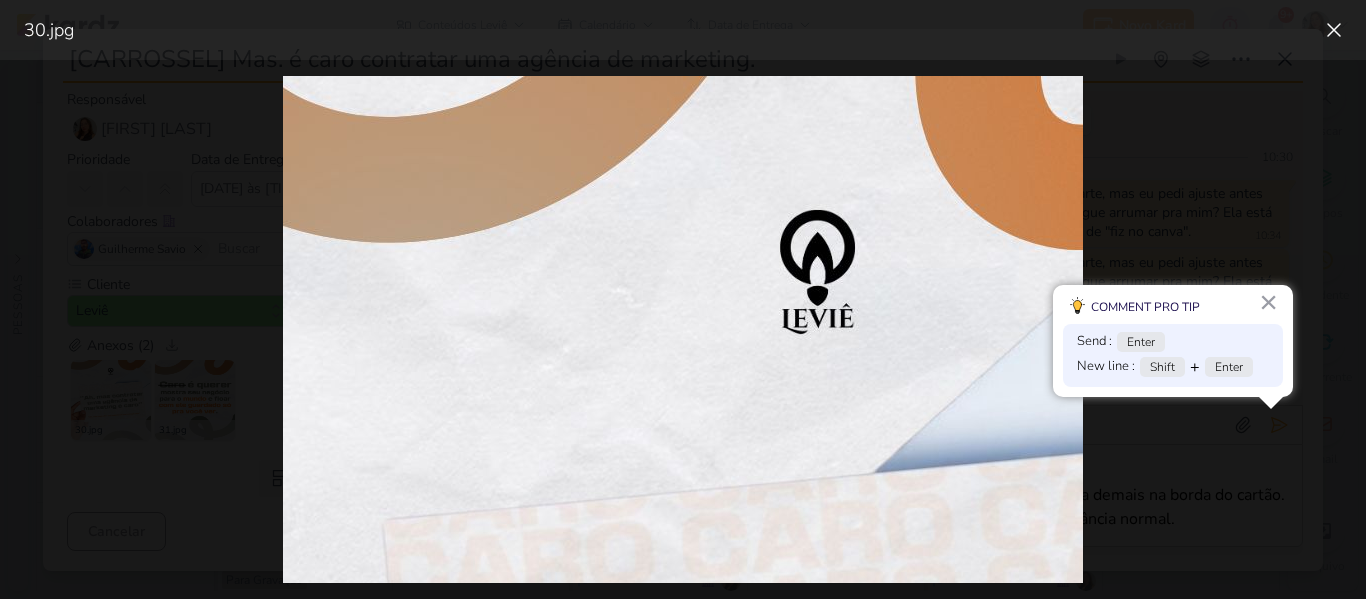 scroll, scrollTop: 0, scrollLeft: 0, axis: both 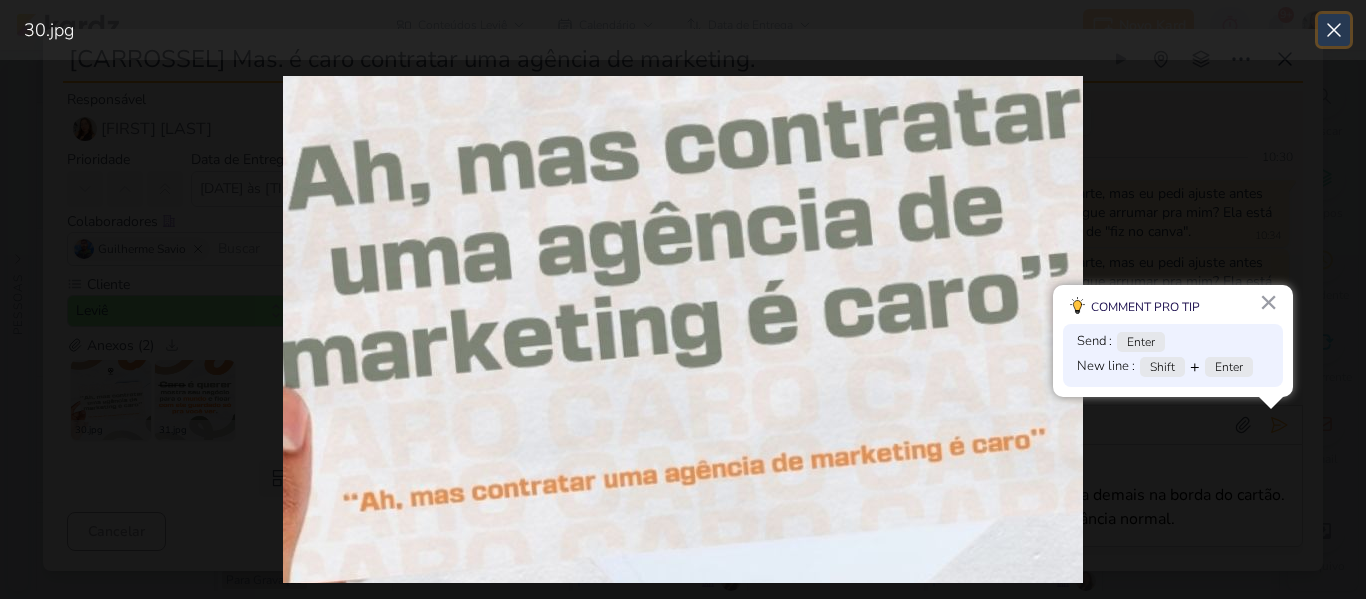 click 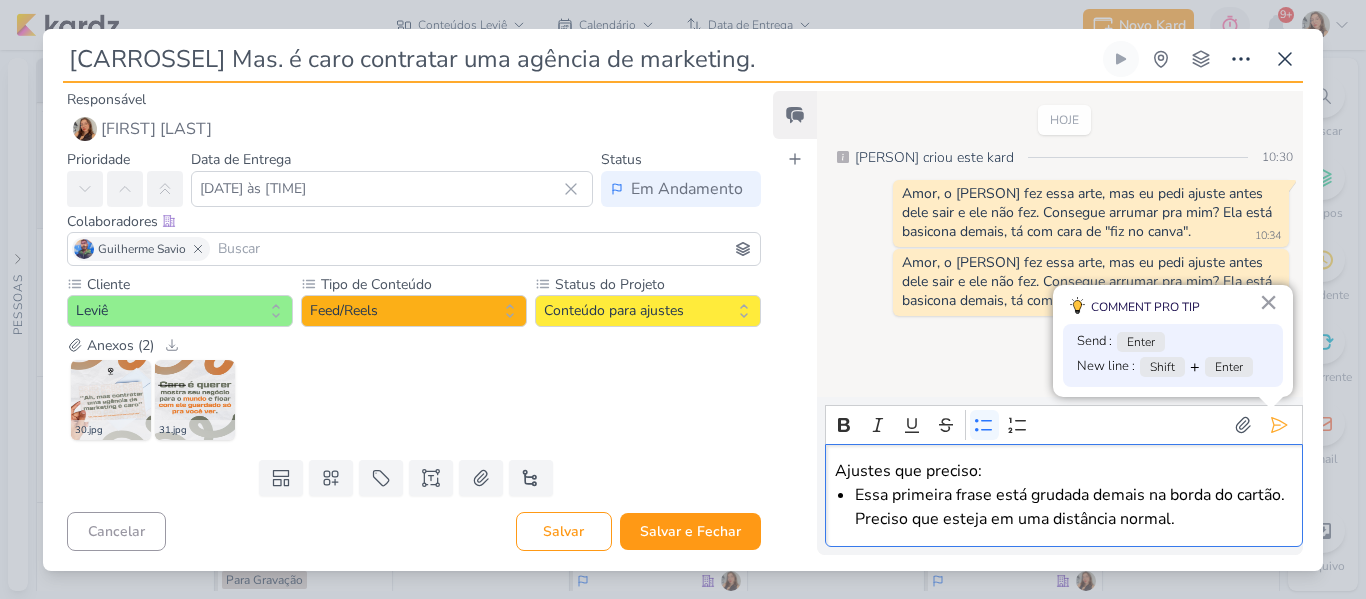 click on "Essa primeira frase está grudada demais na borda do cartão. Preciso que esteja em uma distância normal." at bounding box center (1073, 507) 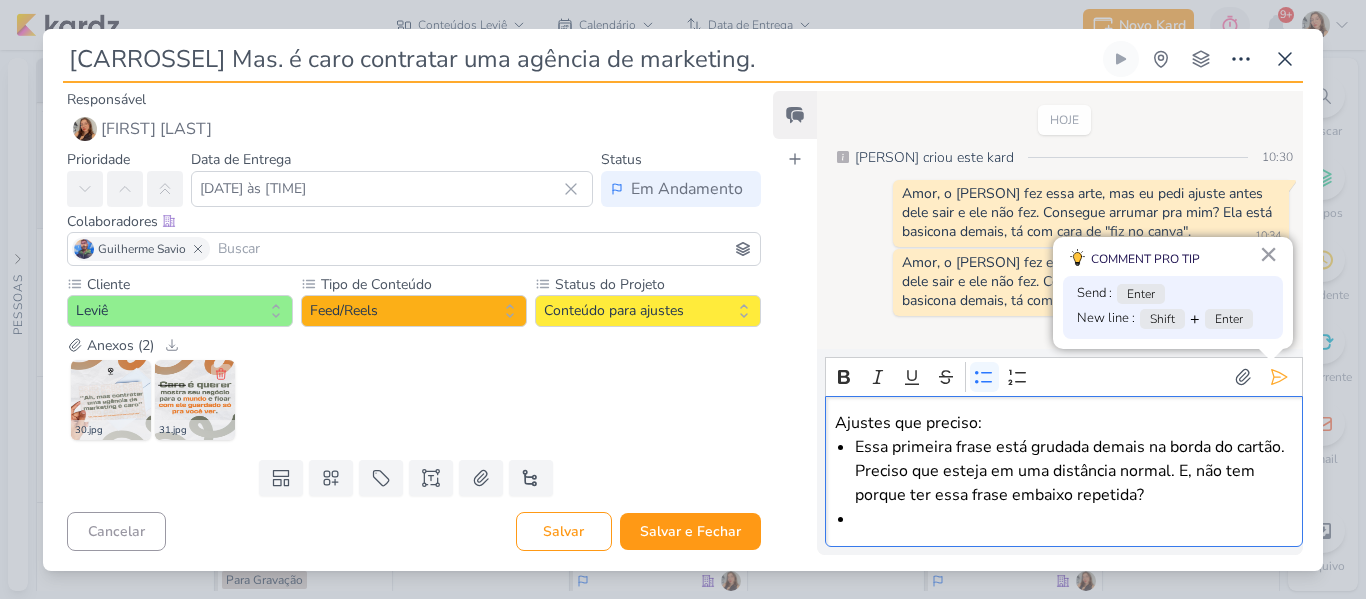 click at bounding box center [195, 400] 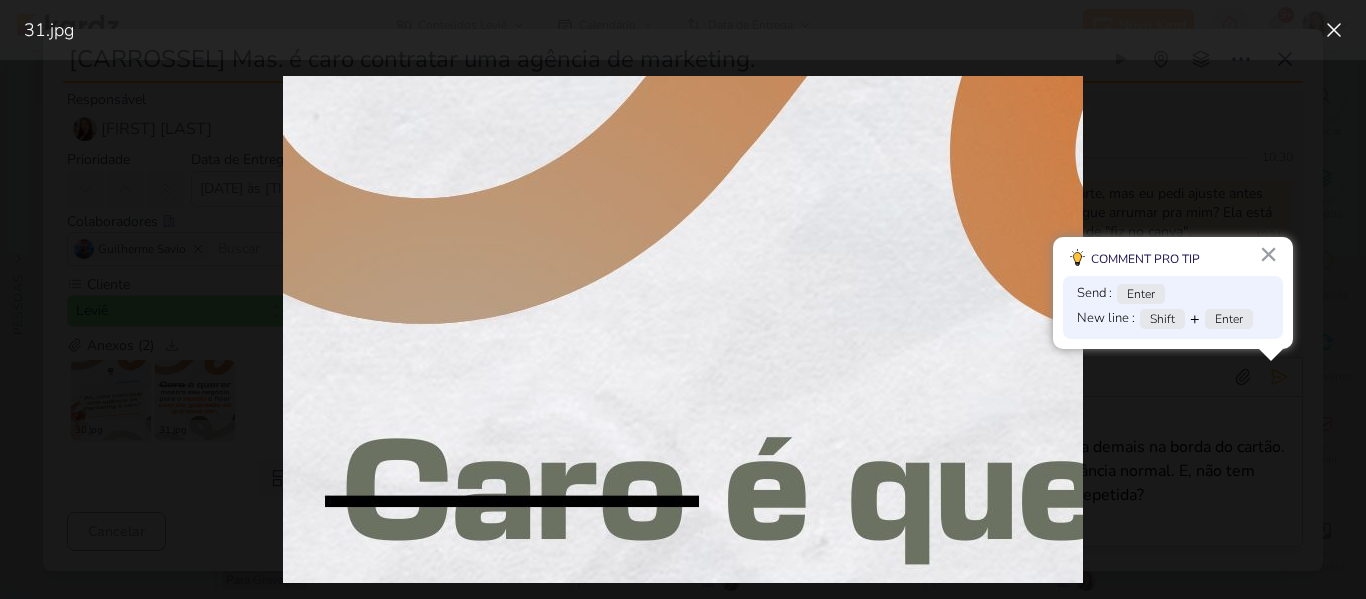scroll, scrollTop: 0, scrollLeft: 0, axis: both 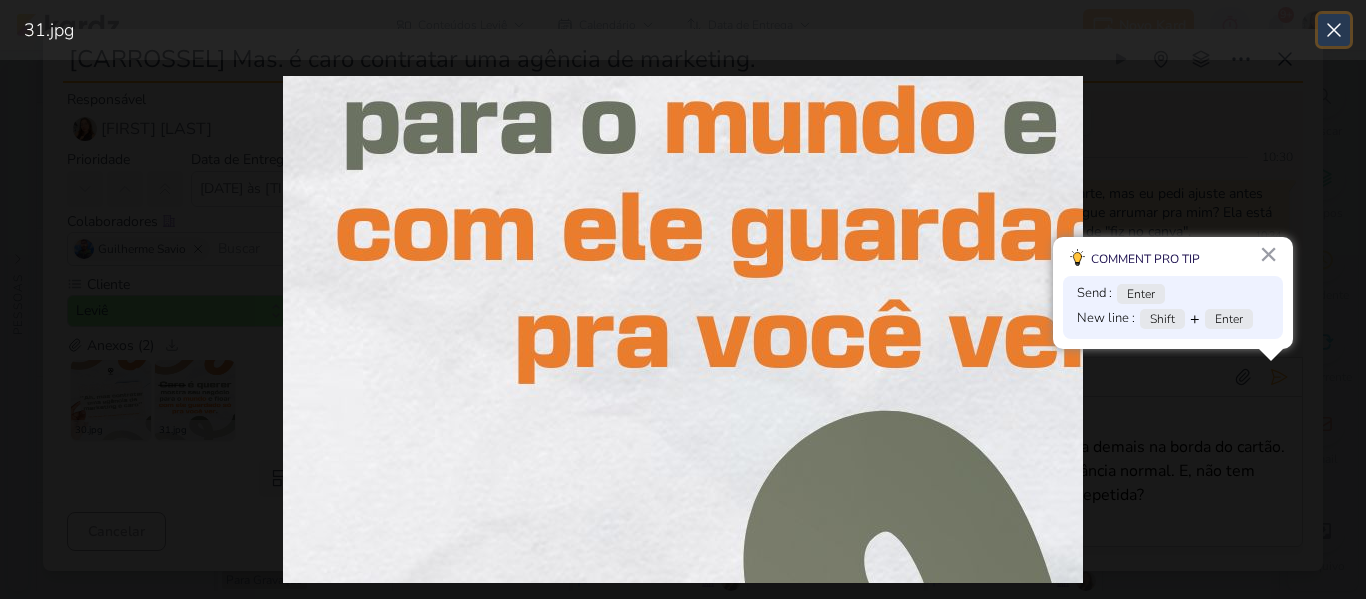 click 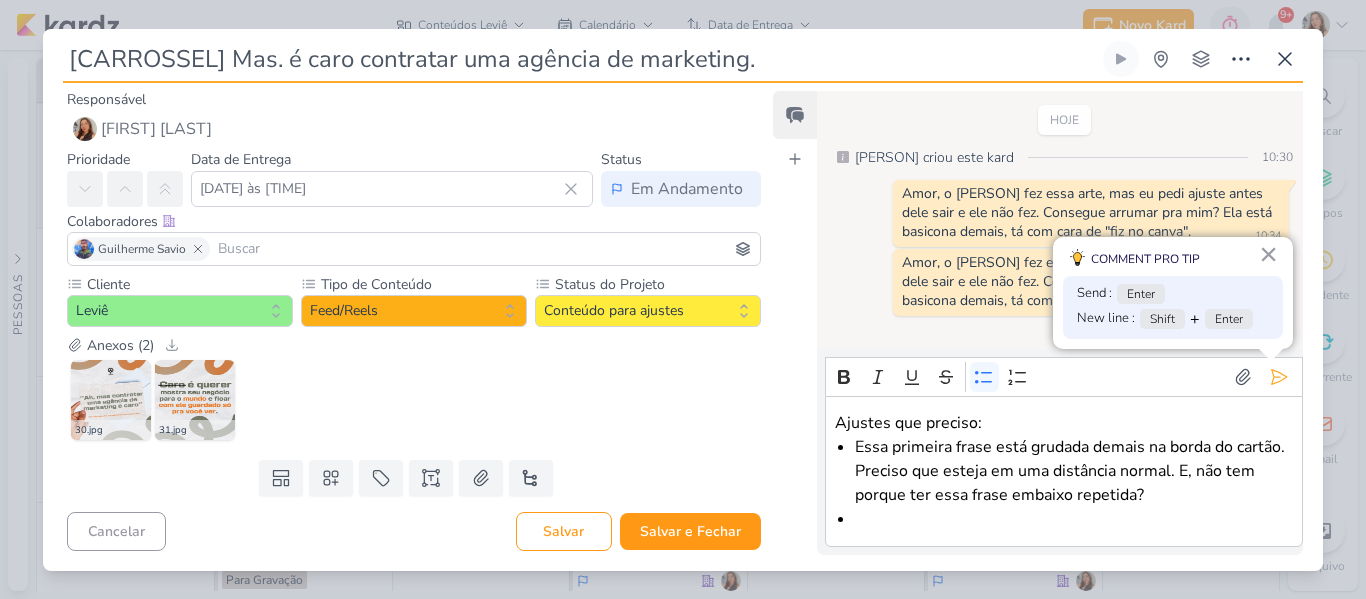 click on "Ajustes que preciso: Essa primeira frase está grudada demais na borda do cartão. Preciso que esteja em uma distância normal. E, não tem porque ter essa frase embaixo repetida?" at bounding box center [1064, 471] 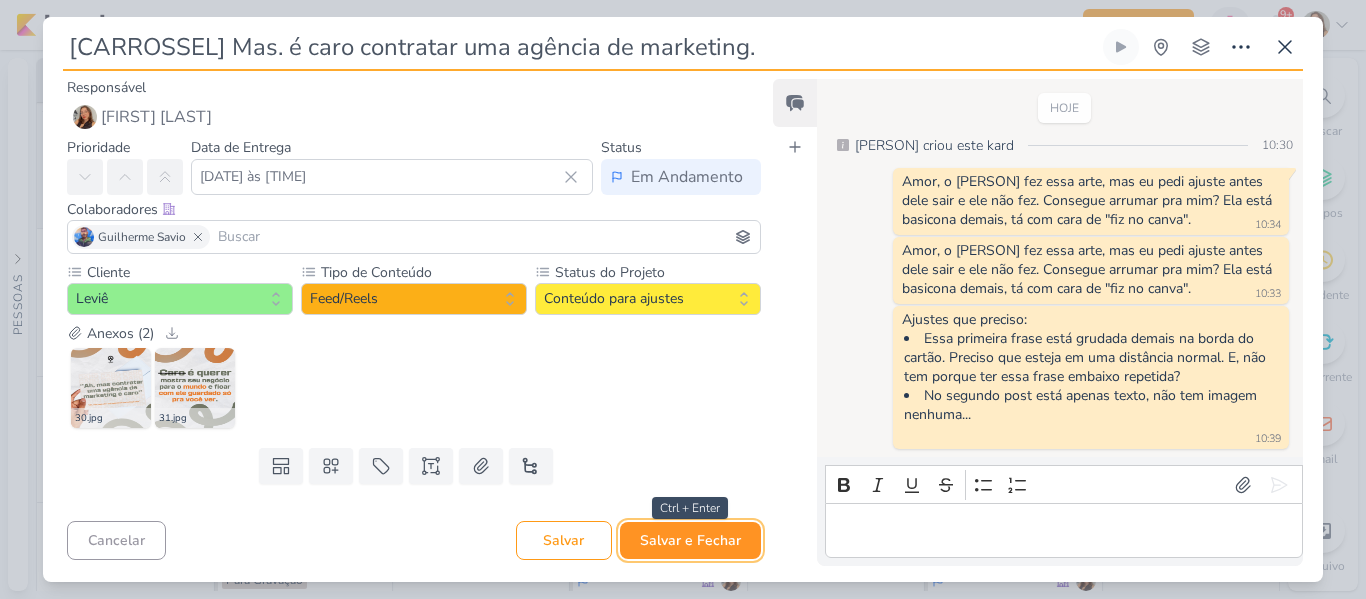 click on "Salvar e Fechar" at bounding box center [690, 540] 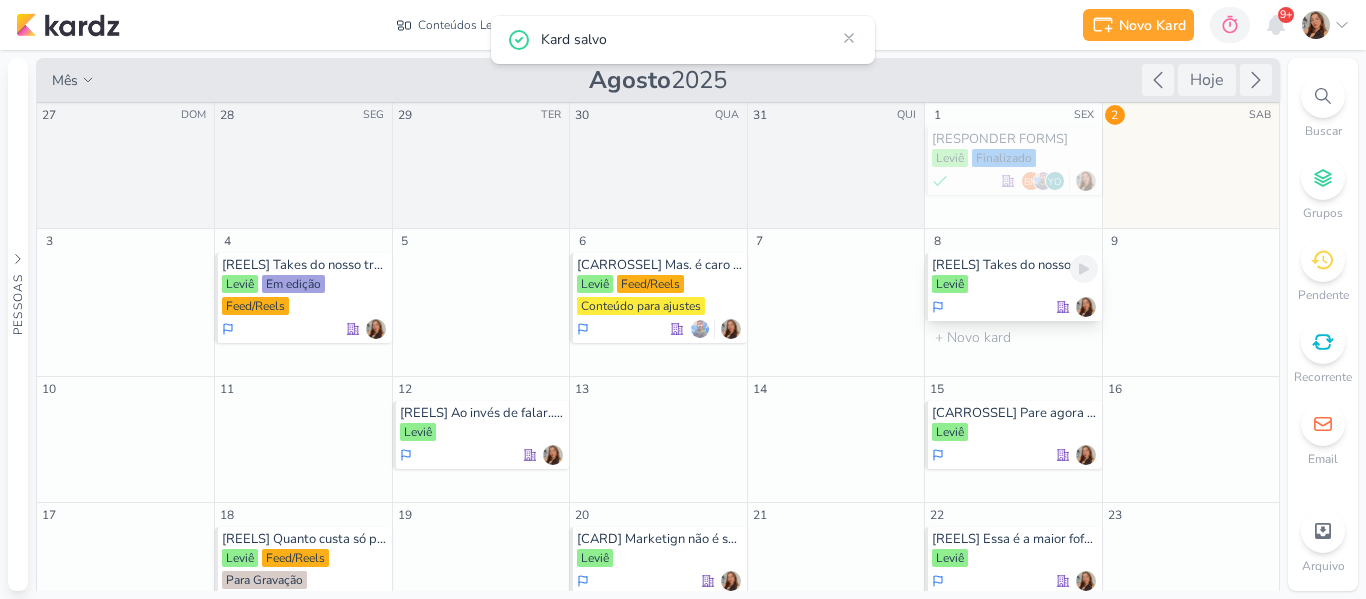 click on "Leviê" at bounding box center (1014, 285) 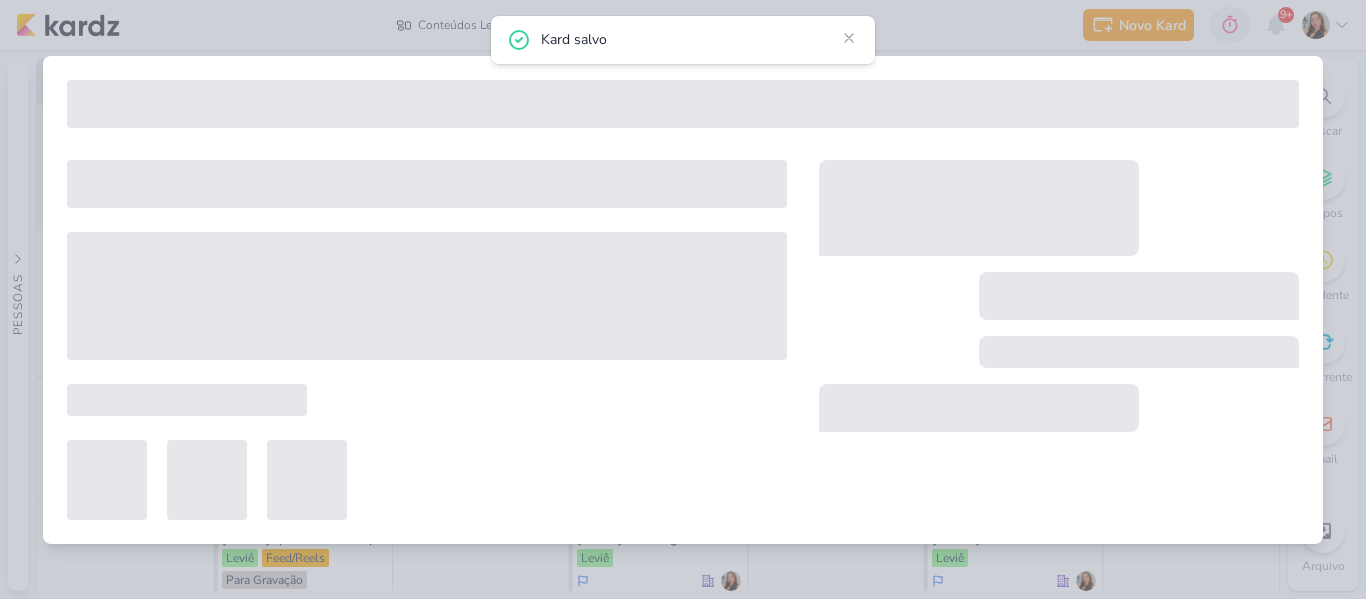 type on "[REELS] Takes do nosso trabalho no evento do BNI" 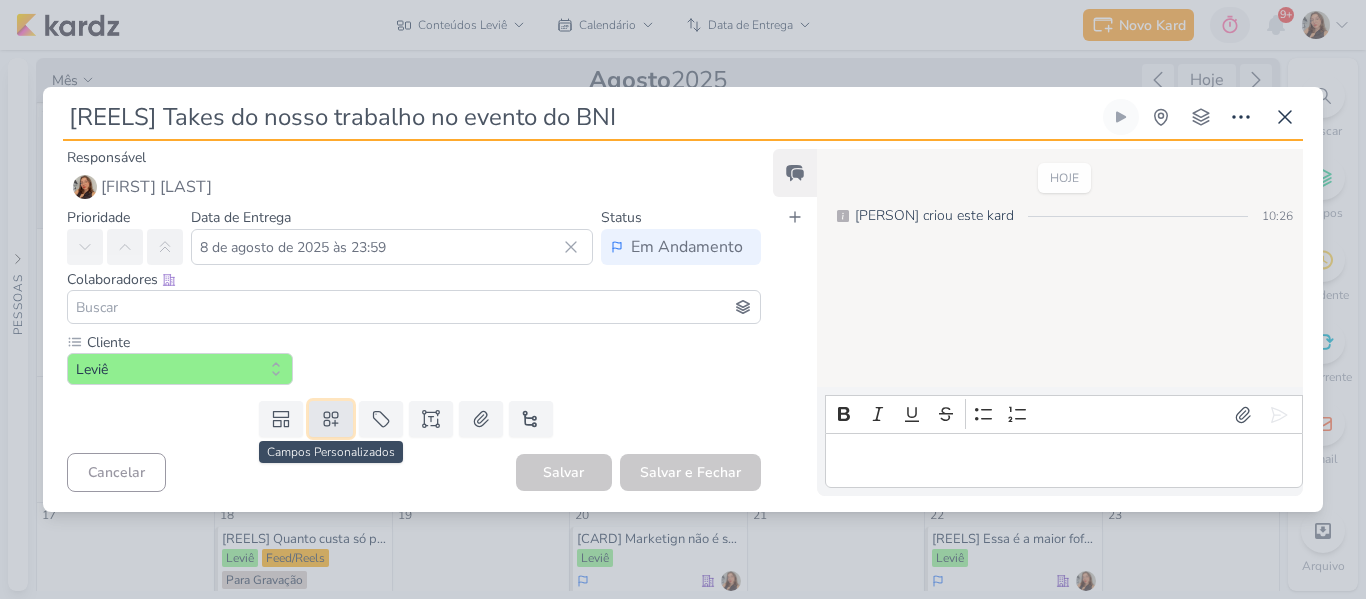 click 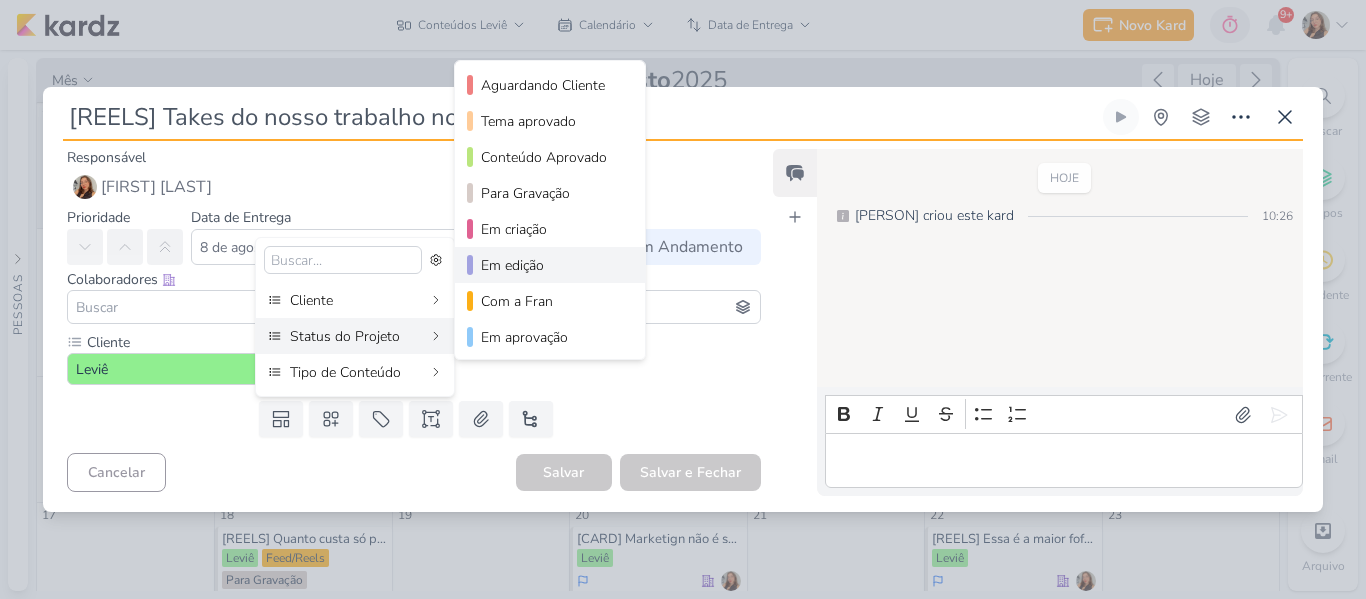 click on "Em edição" at bounding box center [551, 265] 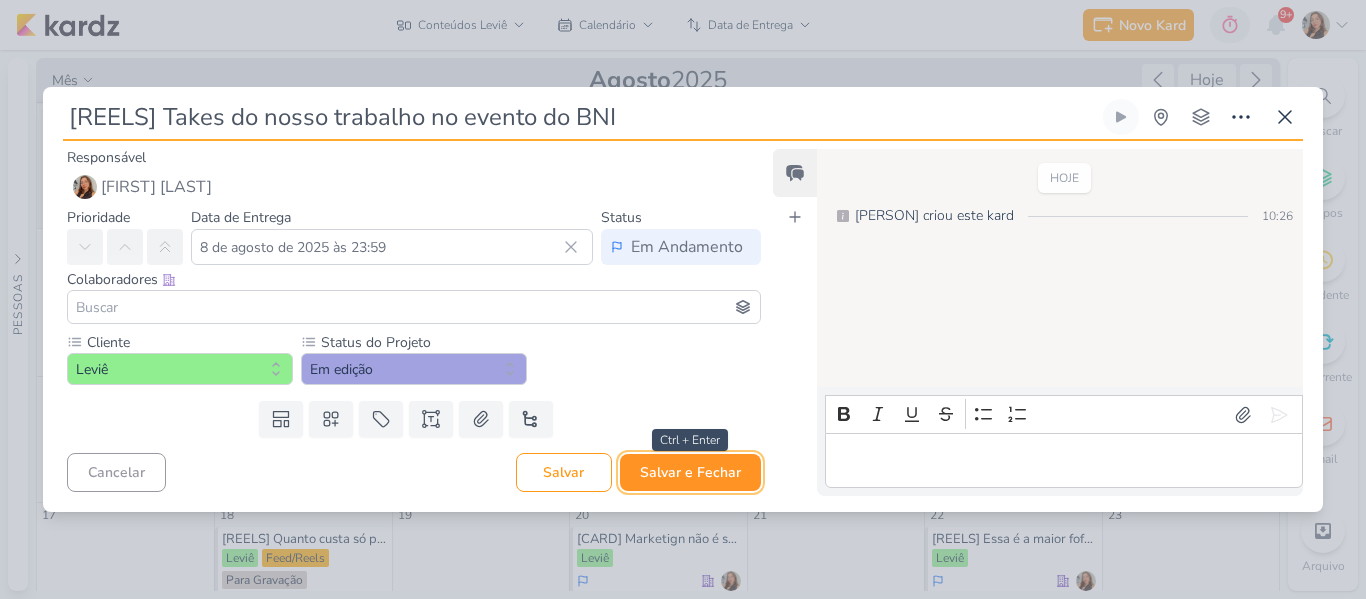 click on "Salvar e Fechar" at bounding box center (690, 472) 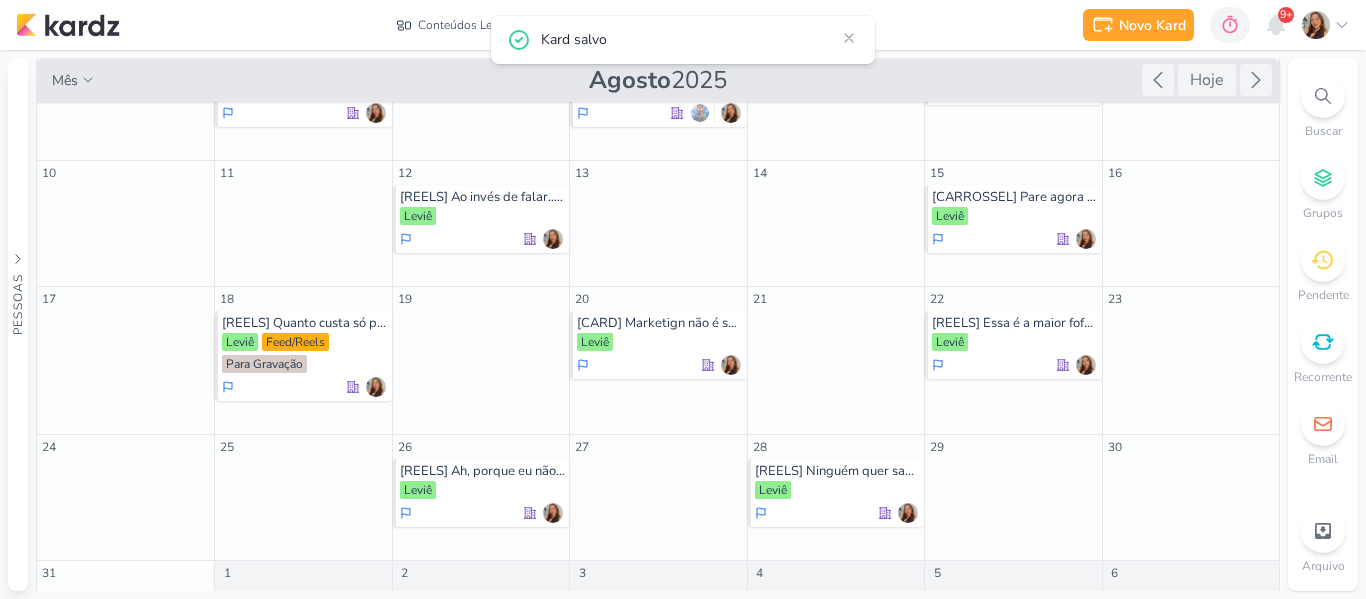 scroll, scrollTop: 221, scrollLeft: 0, axis: vertical 